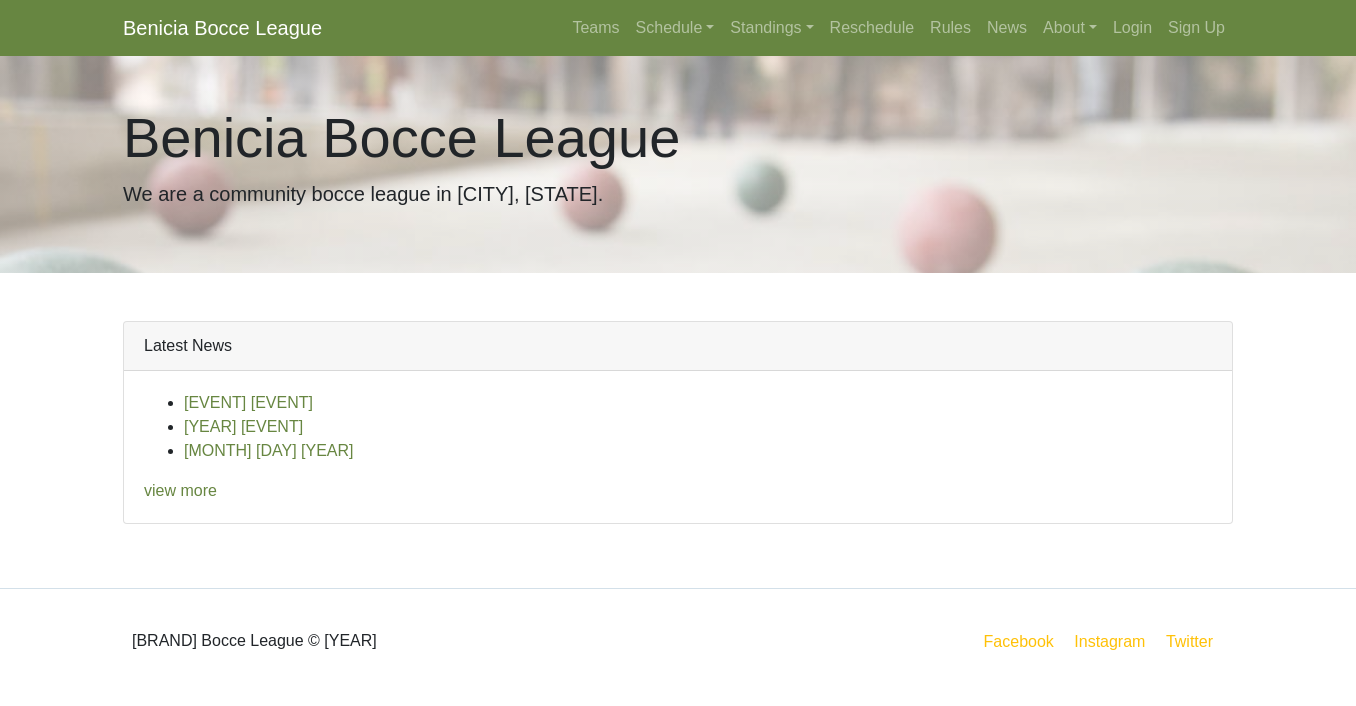 scroll, scrollTop: 0, scrollLeft: 0, axis: both 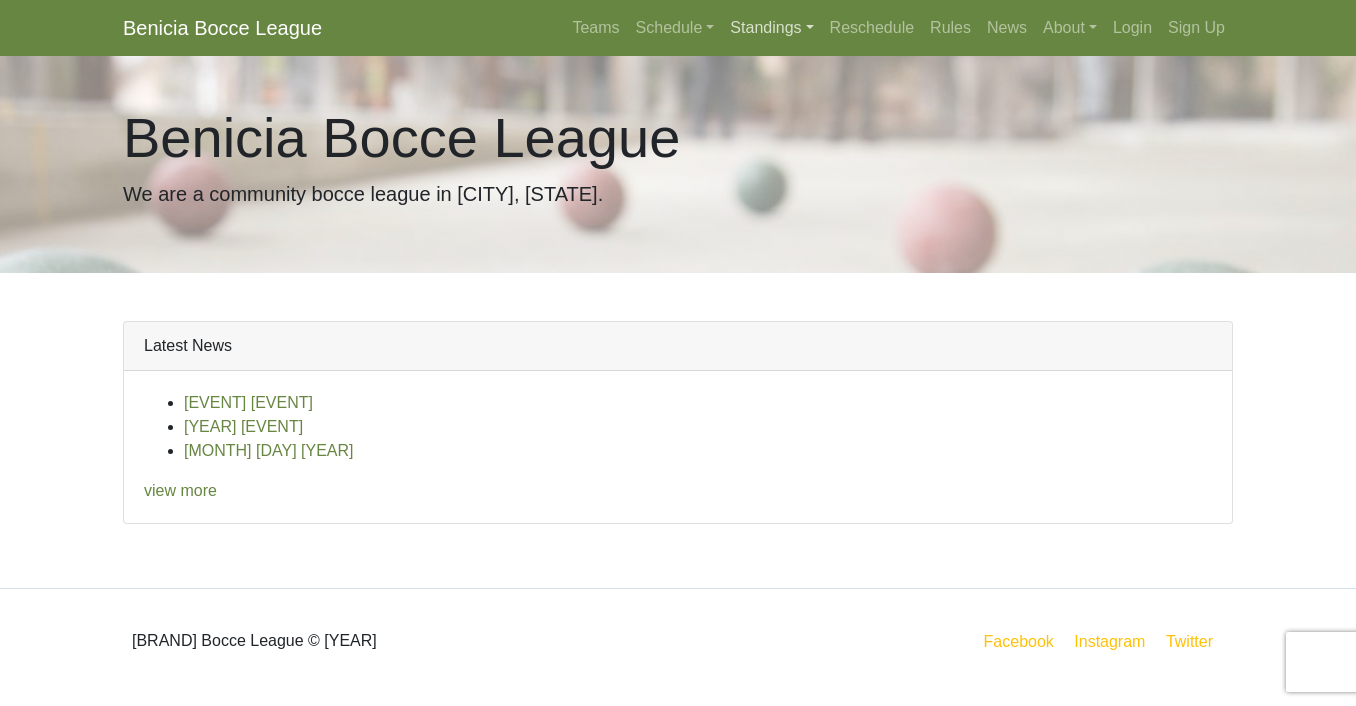 click on "Standings" at bounding box center [771, 28] 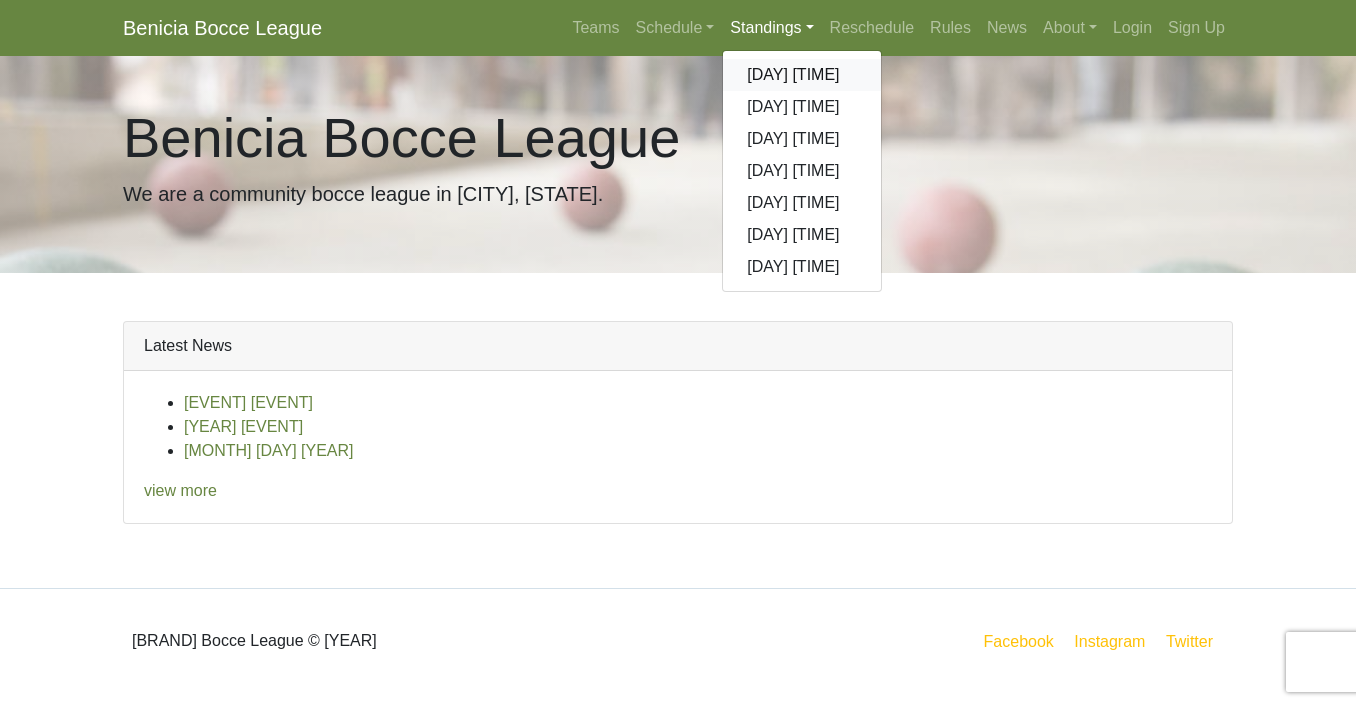 click on "Sunday Morning" at bounding box center [802, 75] 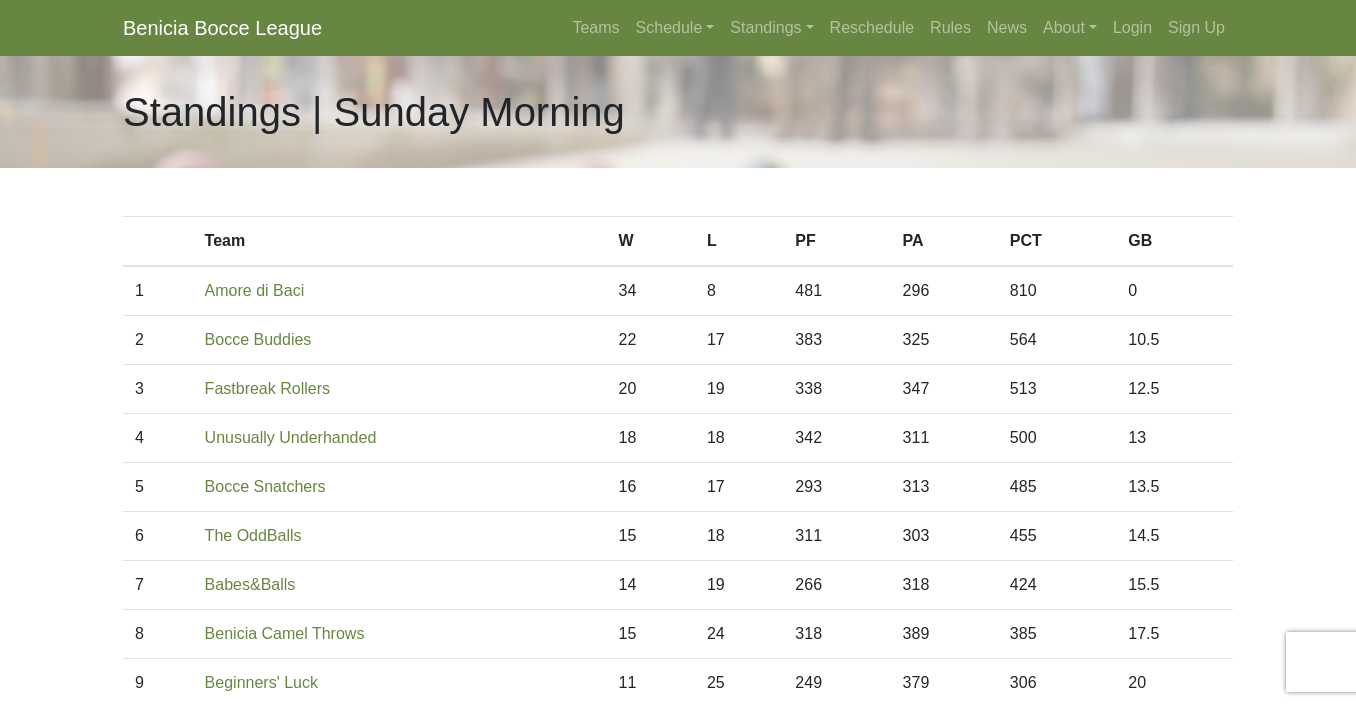 scroll, scrollTop: 0, scrollLeft: 0, axis: both 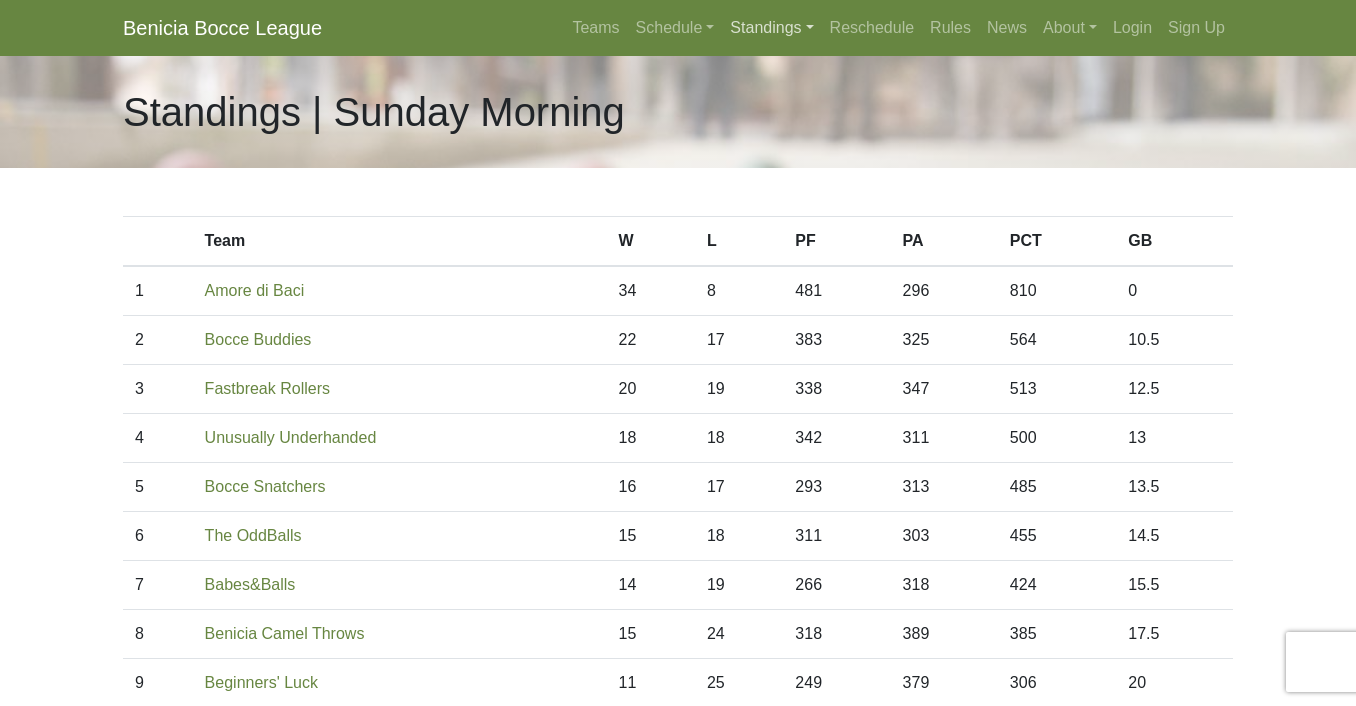 click on "Standings" at bounding box center [771, 28] 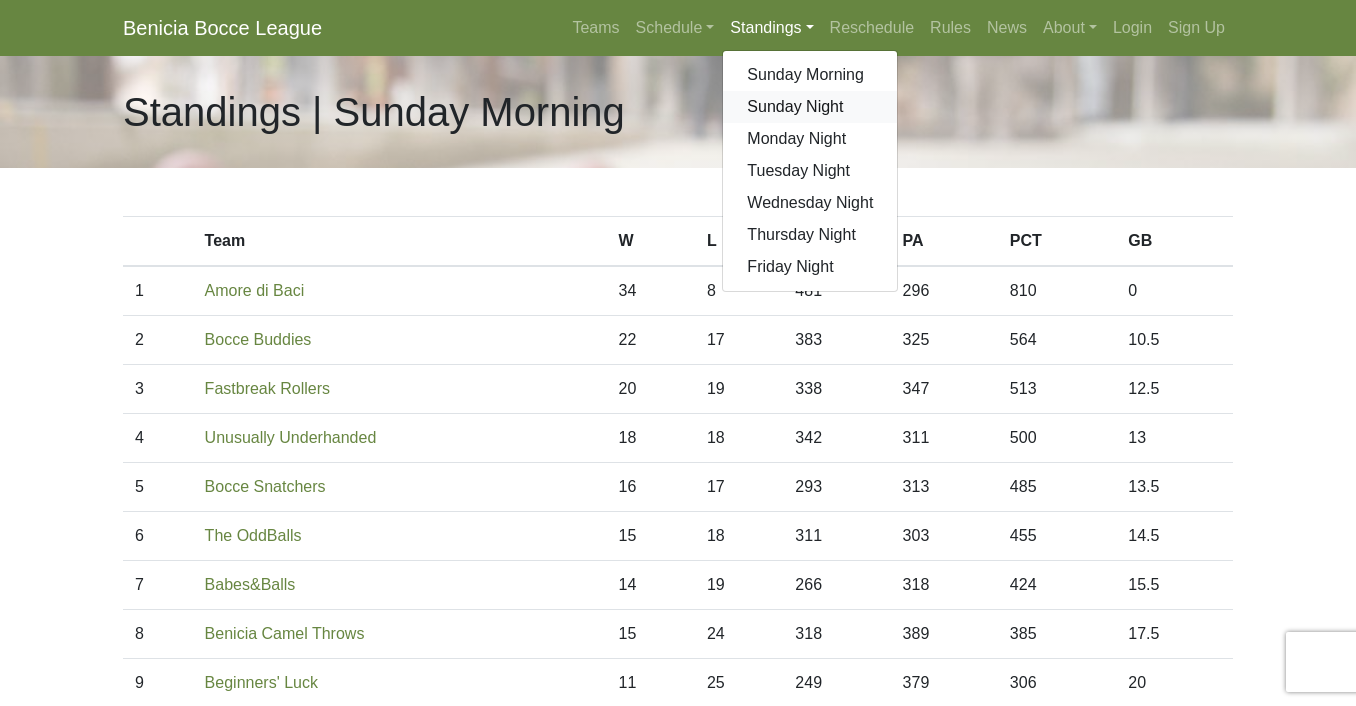click on "Sunday Night" at bounding box center (810, 107) 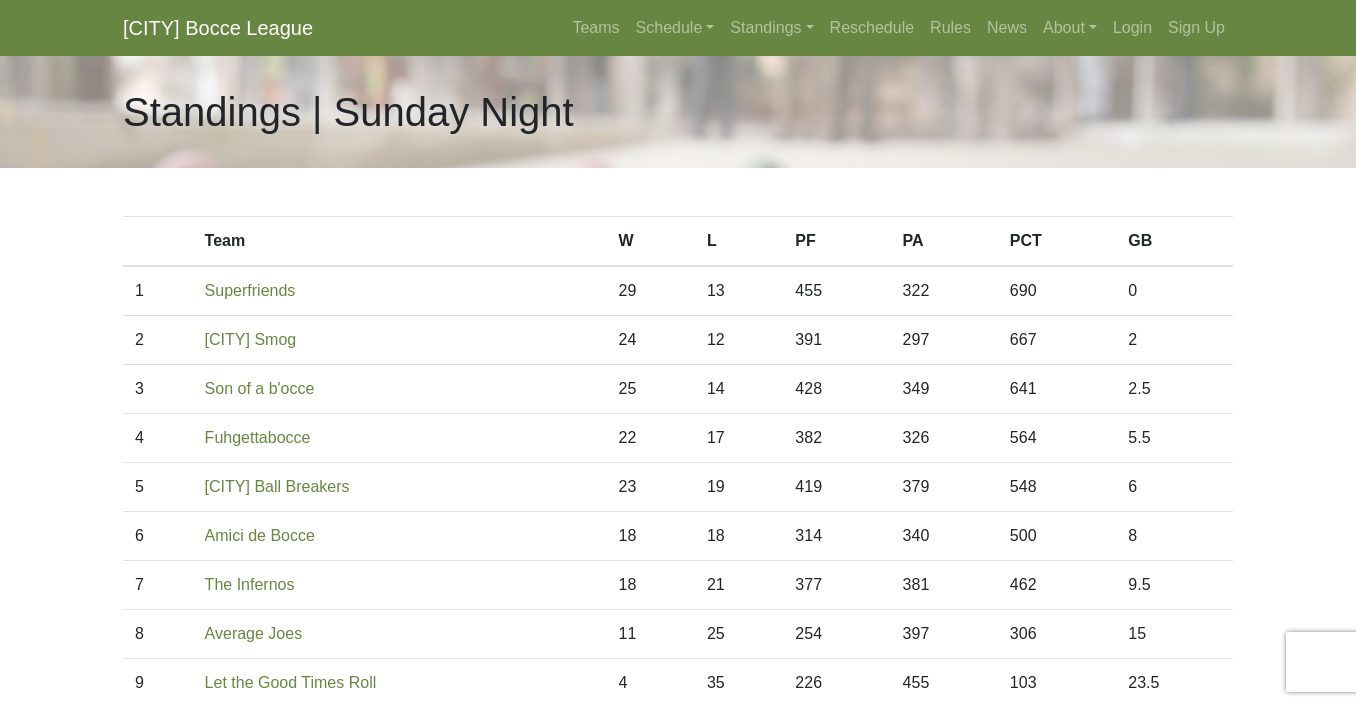 scroll, scrollTop: 0, scrollLeft: 0, axis: both 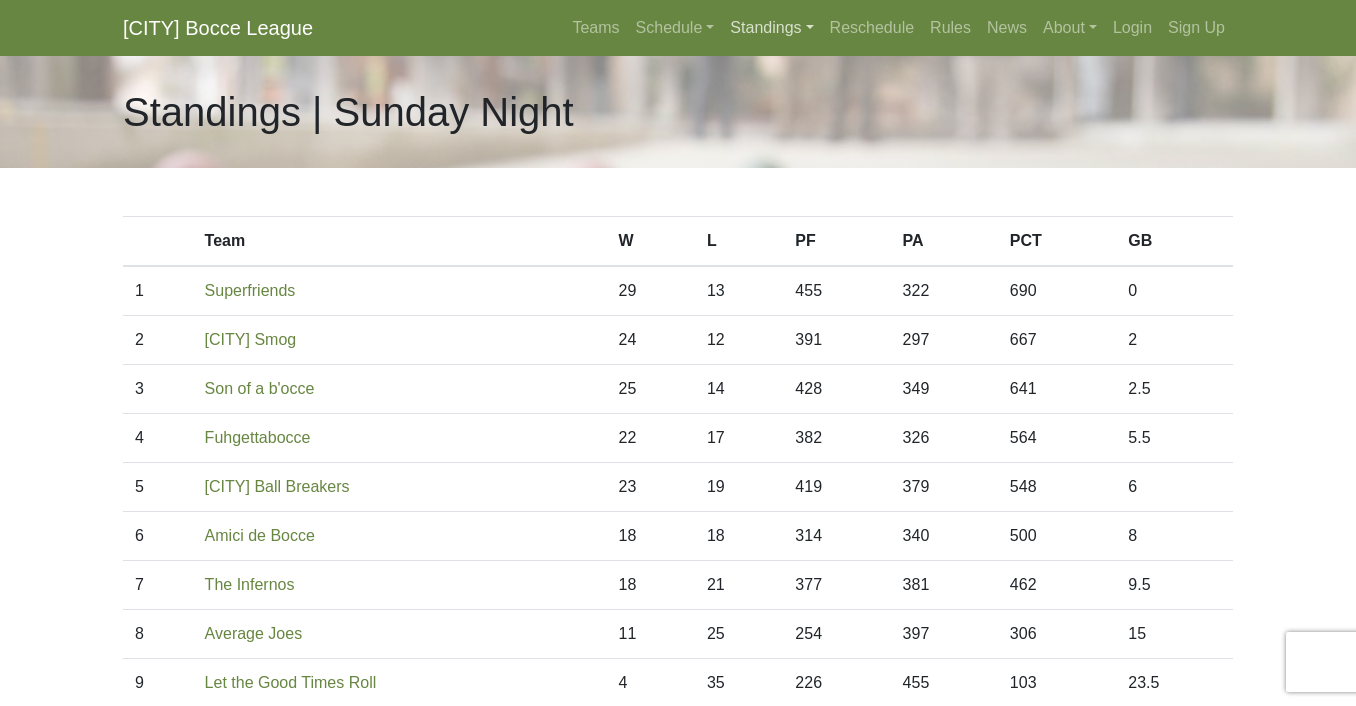 click on "Standings" at bounding box center (771, 28) 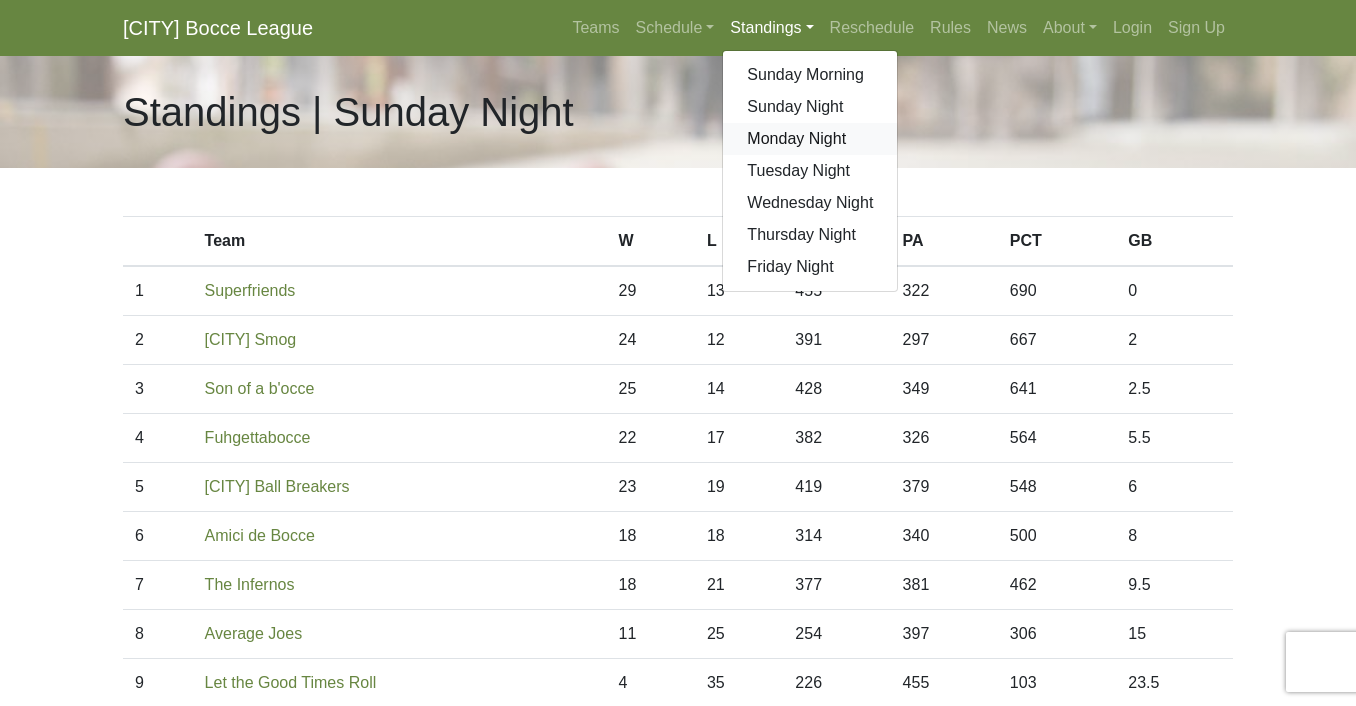 click on "Monday Night" at bounding box center [810, 139] 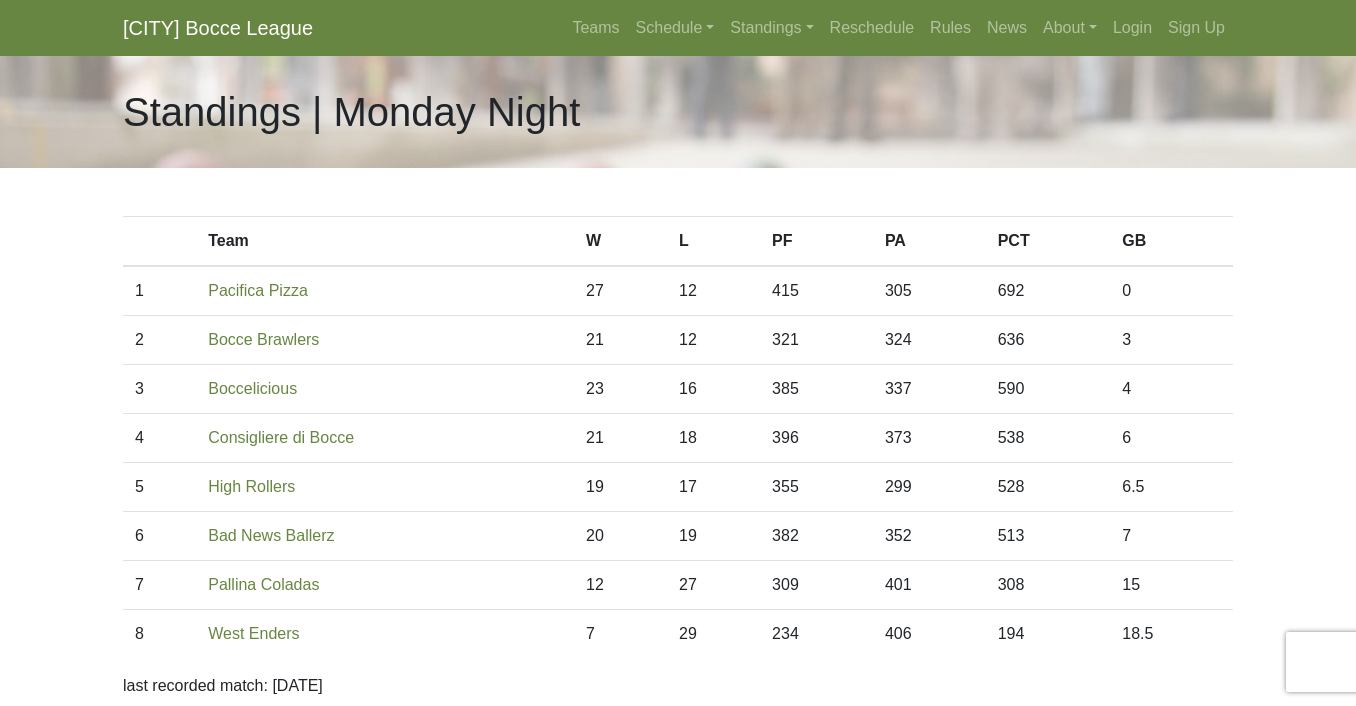 scroll, scrollTop: 0, scrollLeft: 0, axis: both 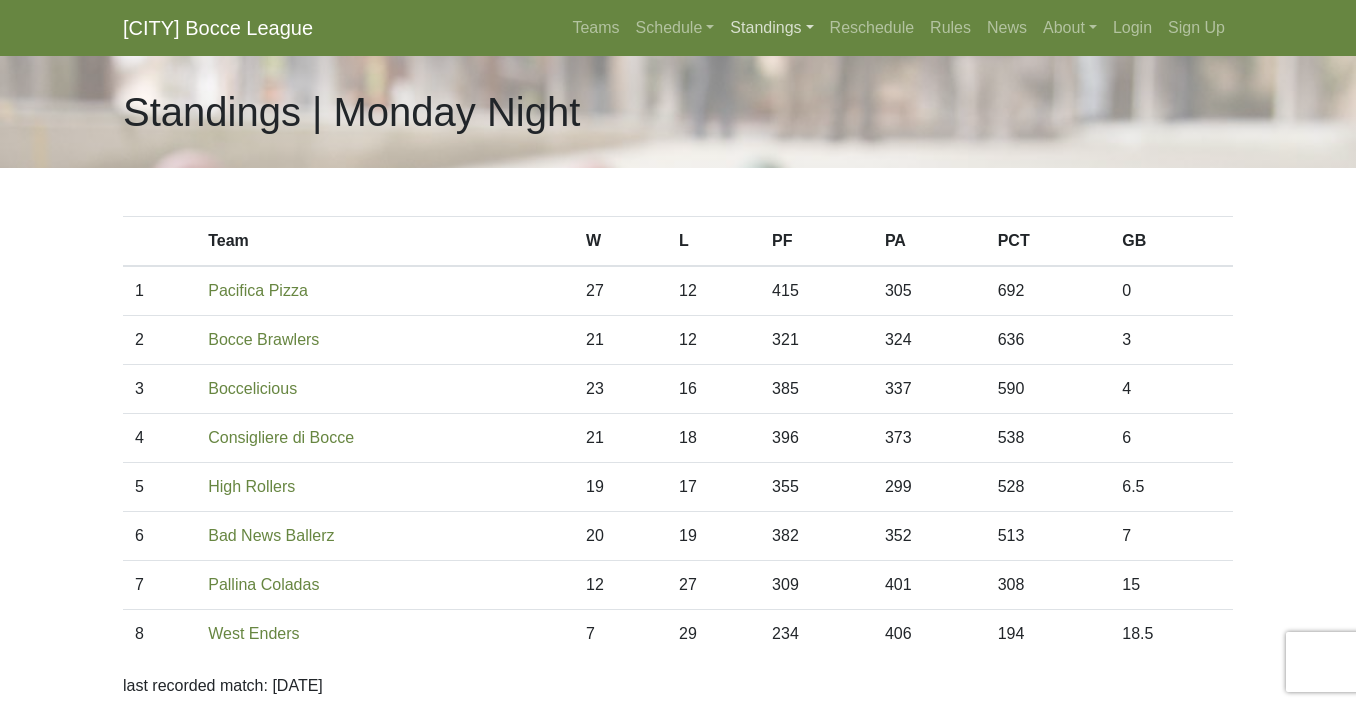 click on "Standings" at bounding box center [771, 28] 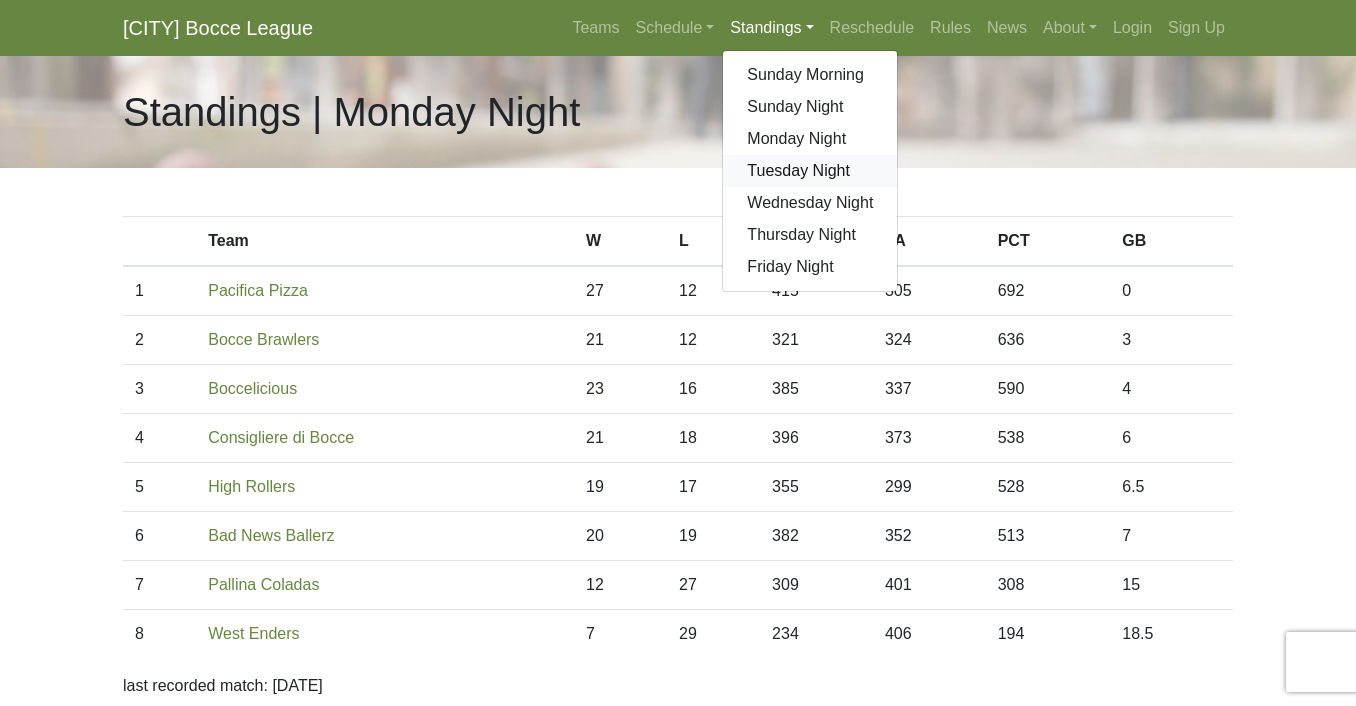 click on "Tuesday Night" at bounding box center [810, 171] 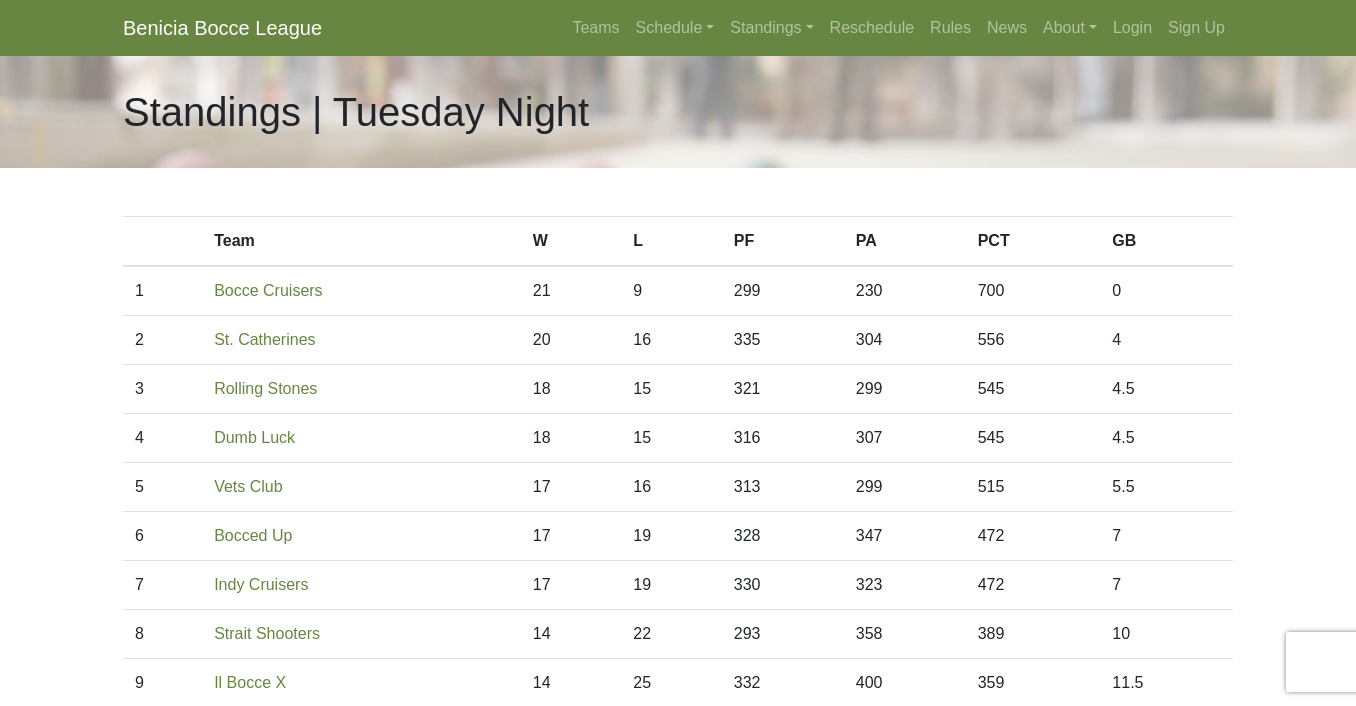 scroll, scrollTop: 0, scrollLeft: 0, axis: both 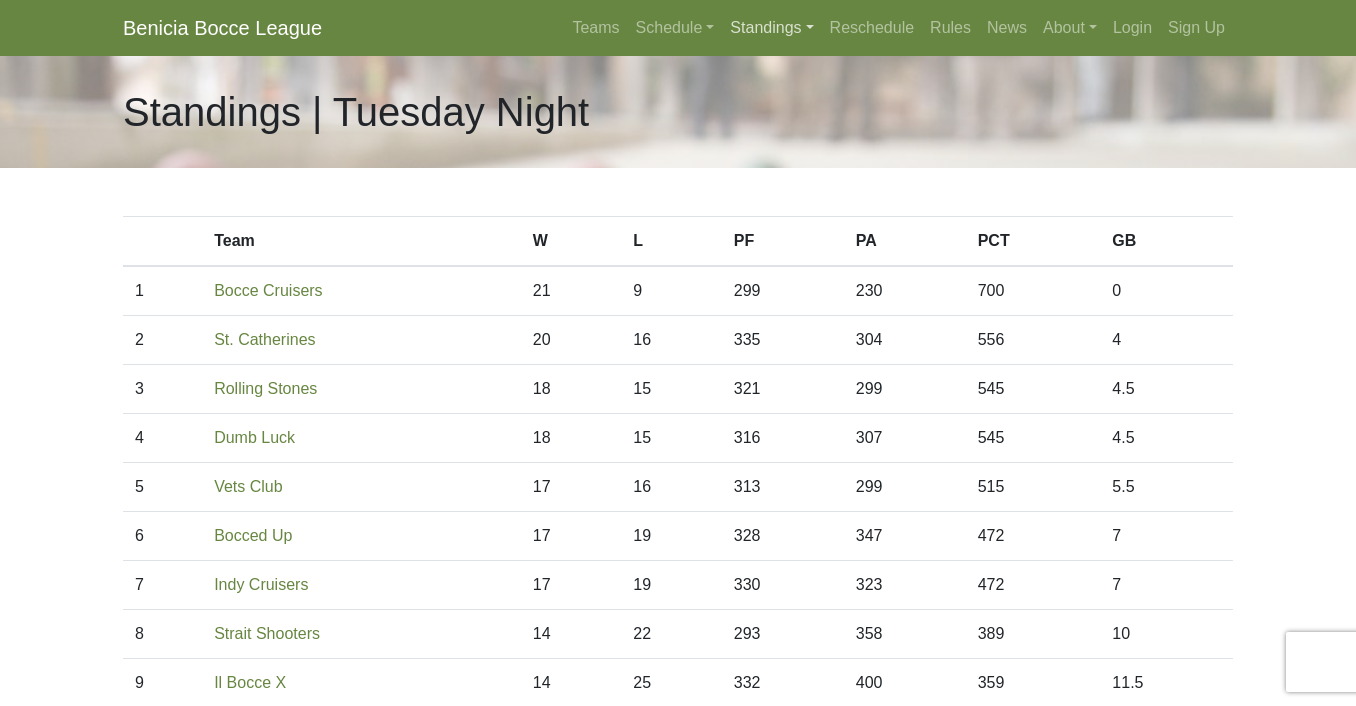click on "Standings" at bounding box center (771, 28) 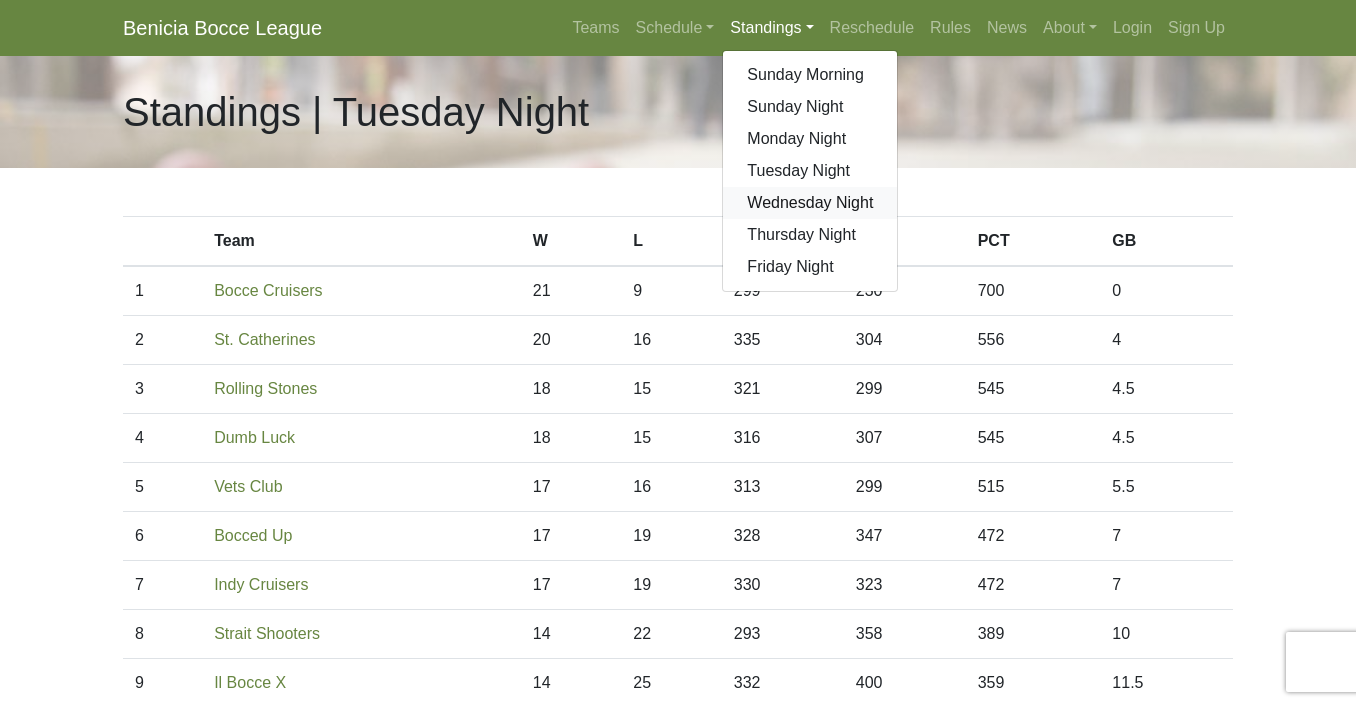 click on "Wednesday Night" at bounding box center (810, 203) 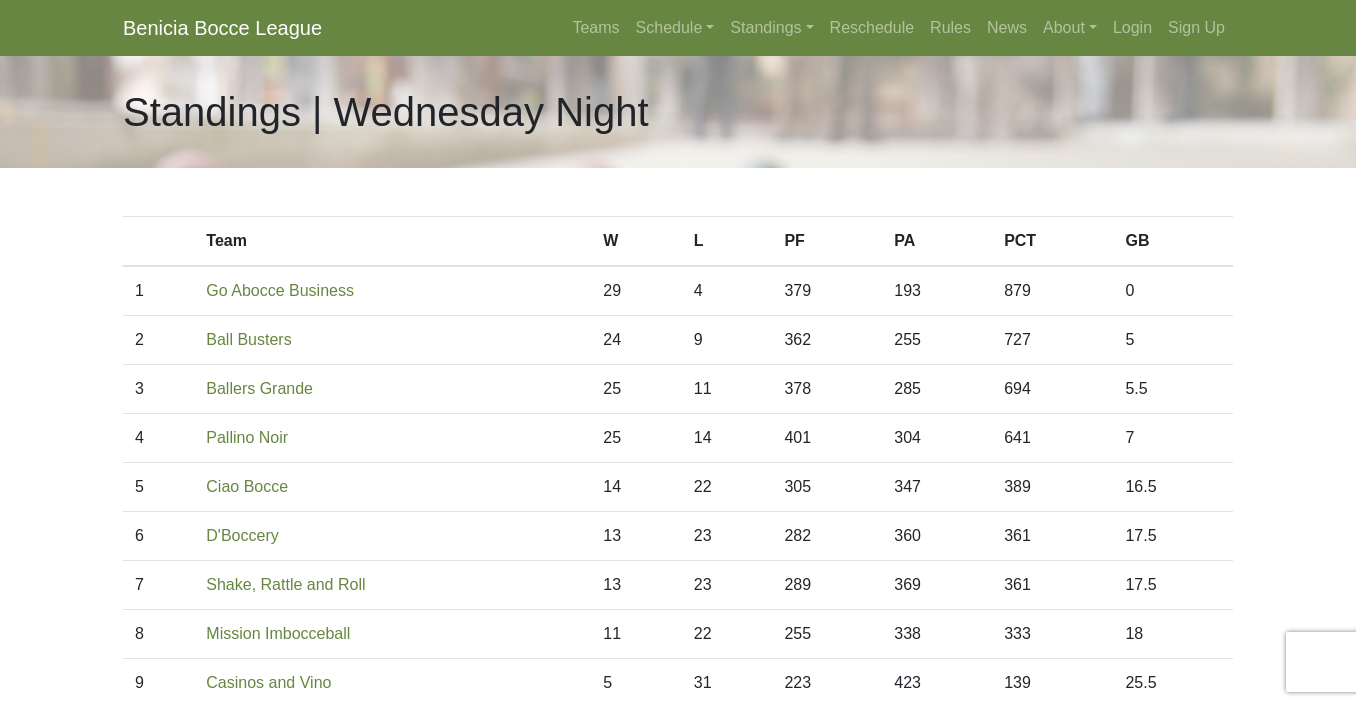 scroll, scrollTop: 0, scrollLeft: 0, axis: both 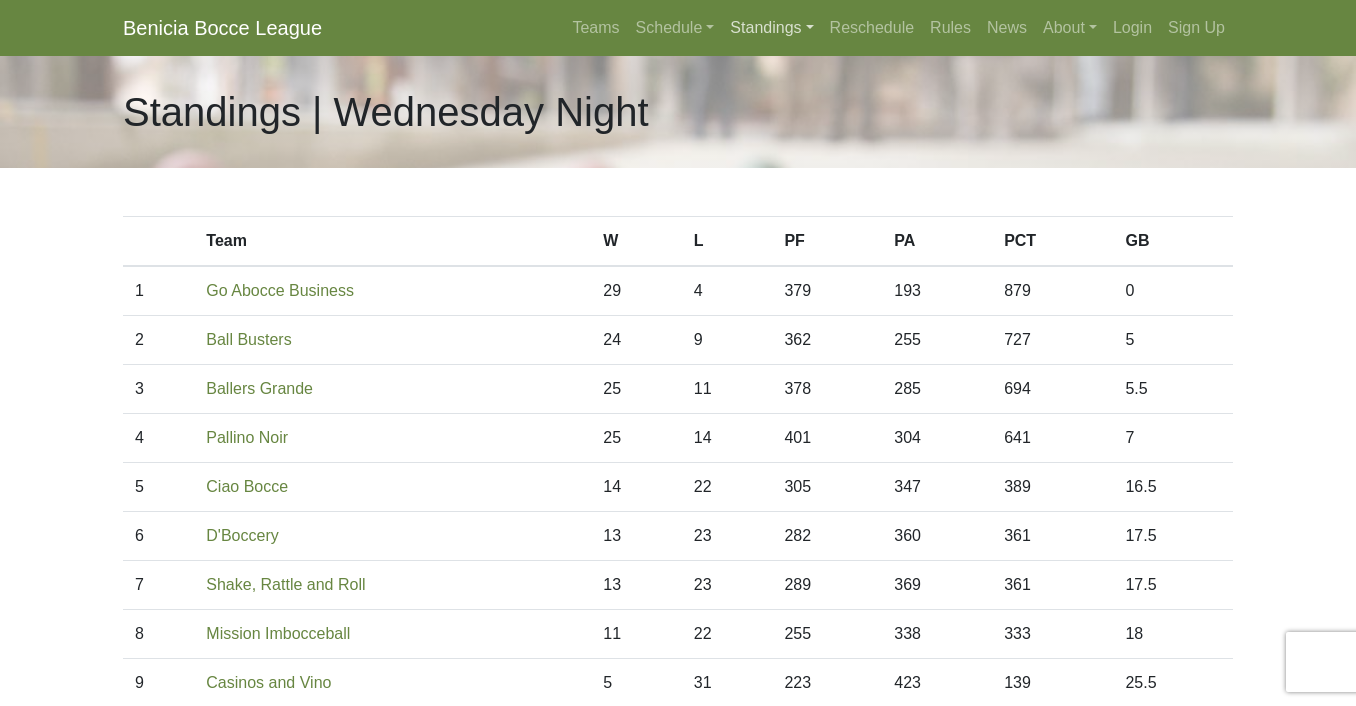 click on "Standings" at bounding box center (771, 28) 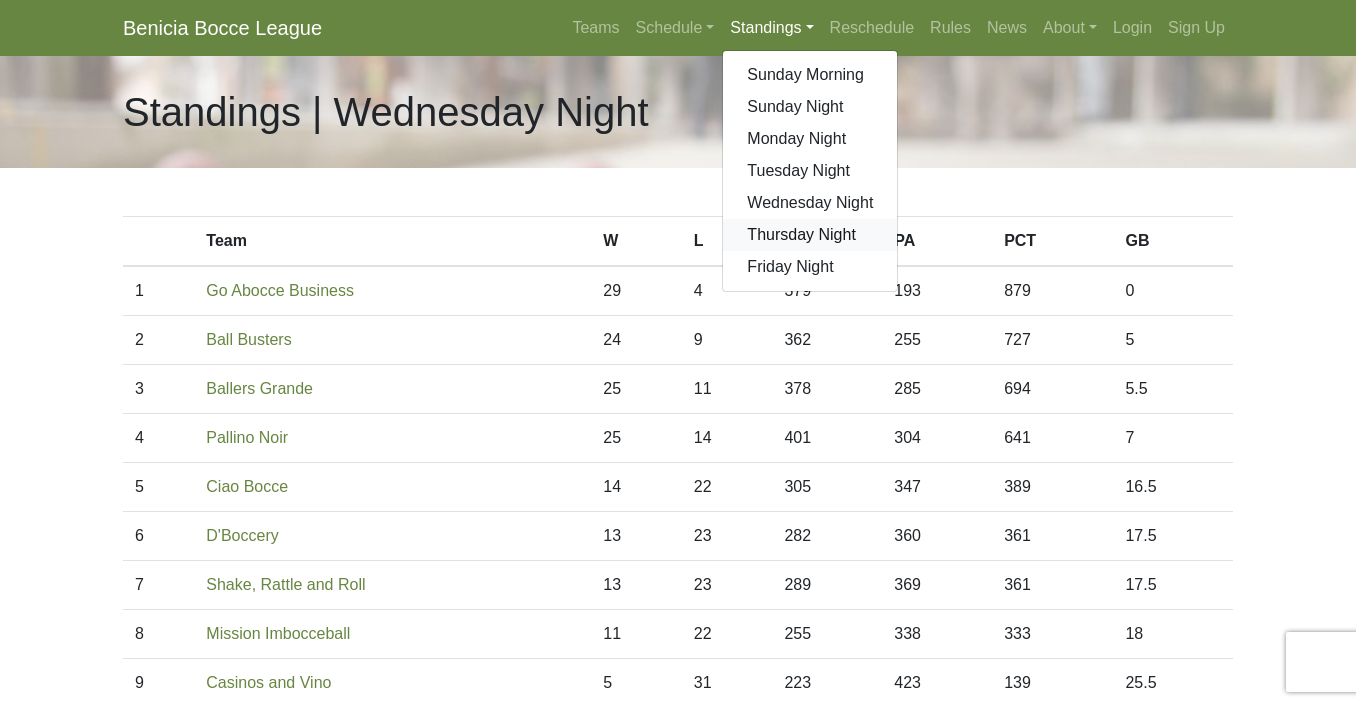click on "Thursday Night" at bounding box center (810, 235) 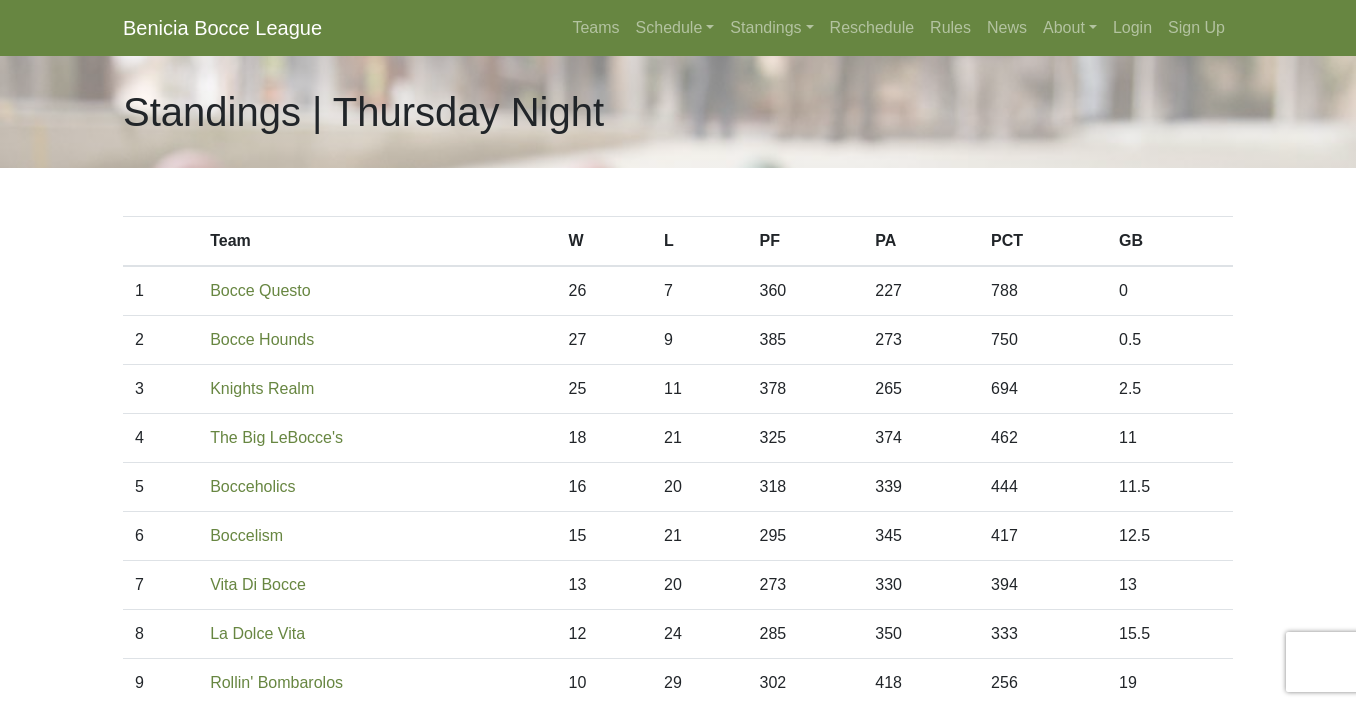 scroll, scrollTop: 0, scrollLeft: 0, axis: both 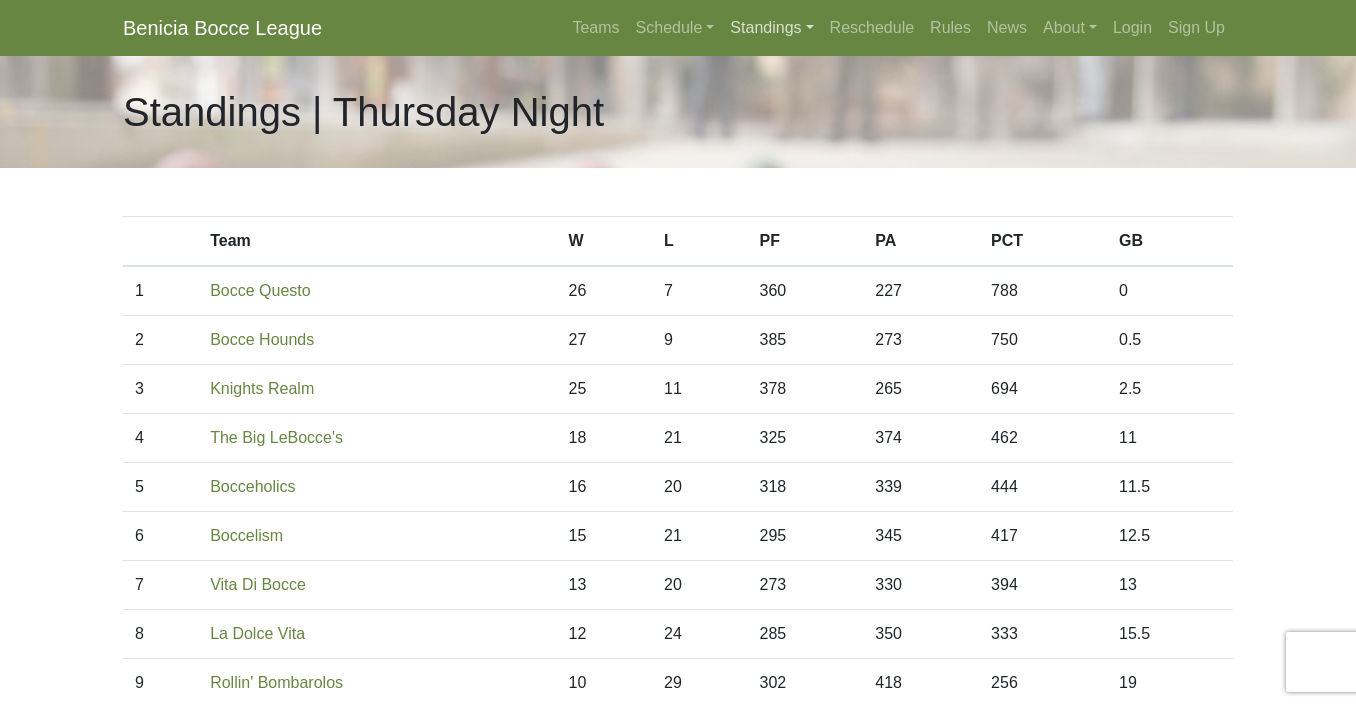 click on "Standings" at bounding box center [771, 28] 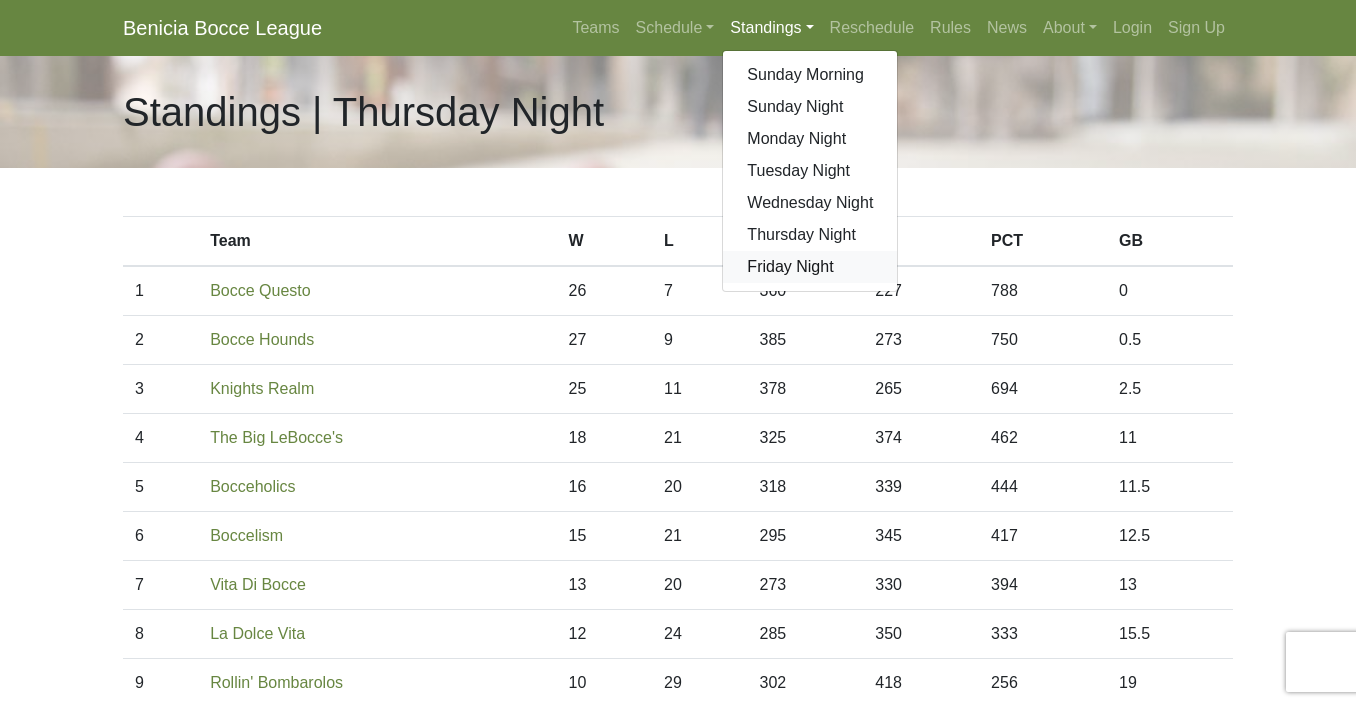 click on "Friday Night" at bounding box center (810, 267) 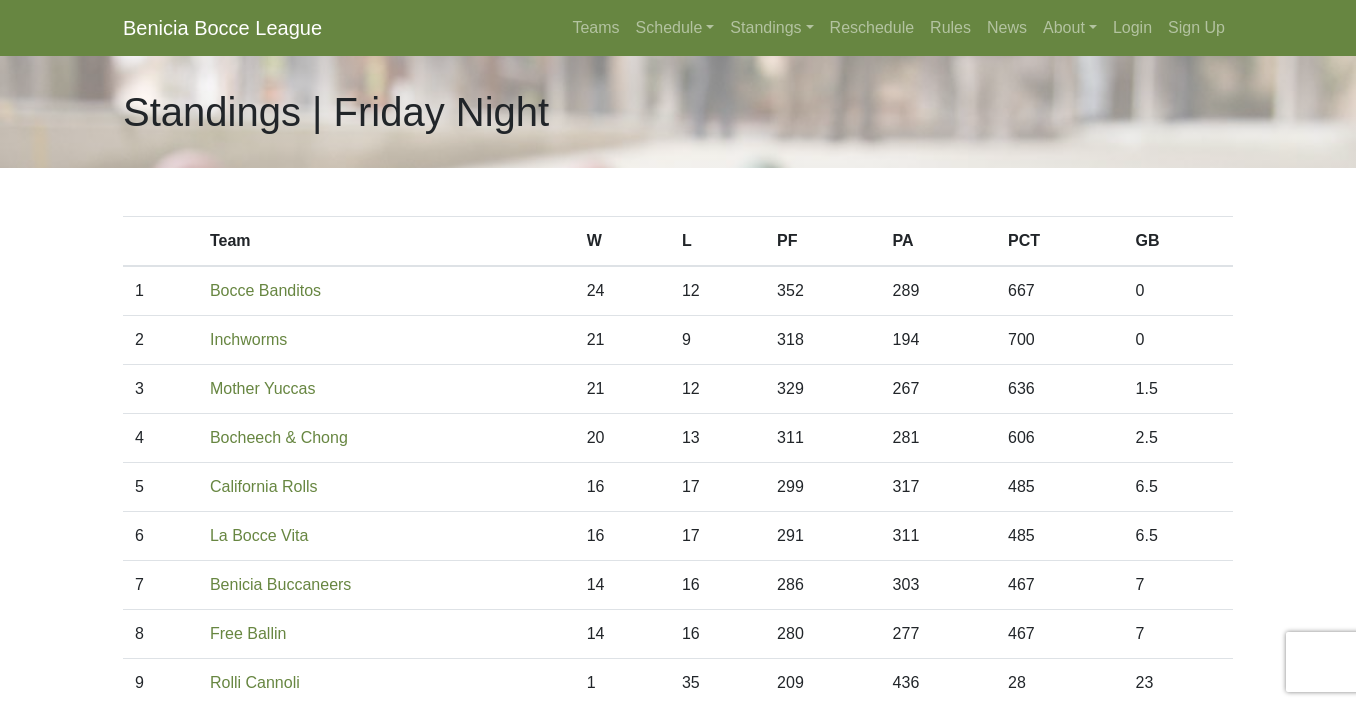 scroll, scrollTop: 0, scrollLeft: 0, axis: both 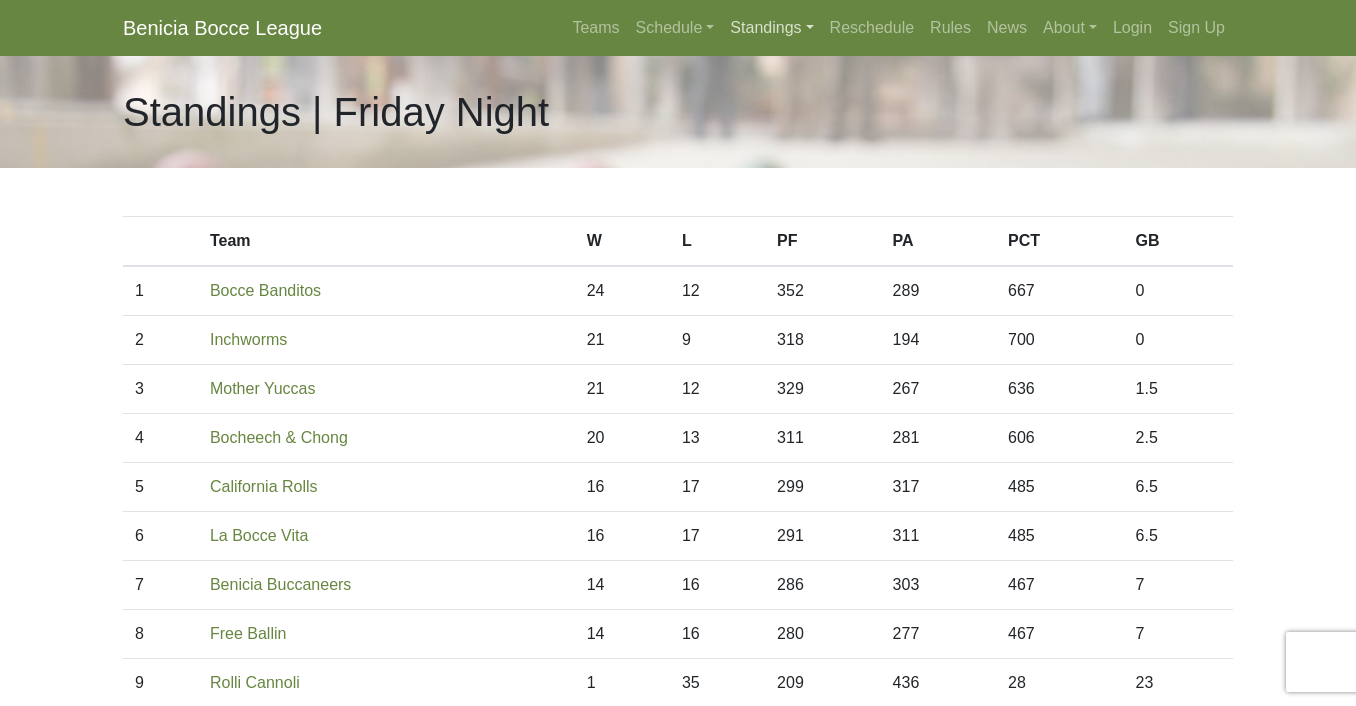 click on "Standings" at bounding box center [771, 28] 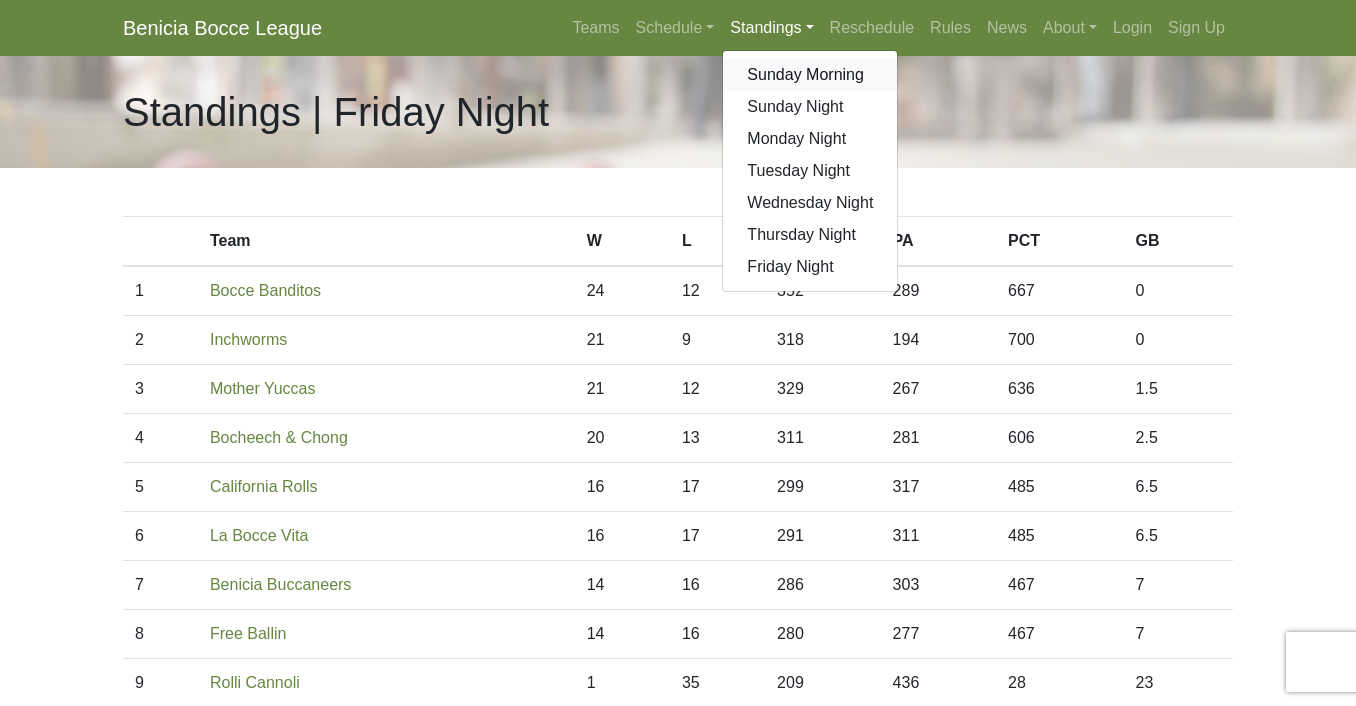 click on "Sunday Morning" at bounding box center (810, 75) 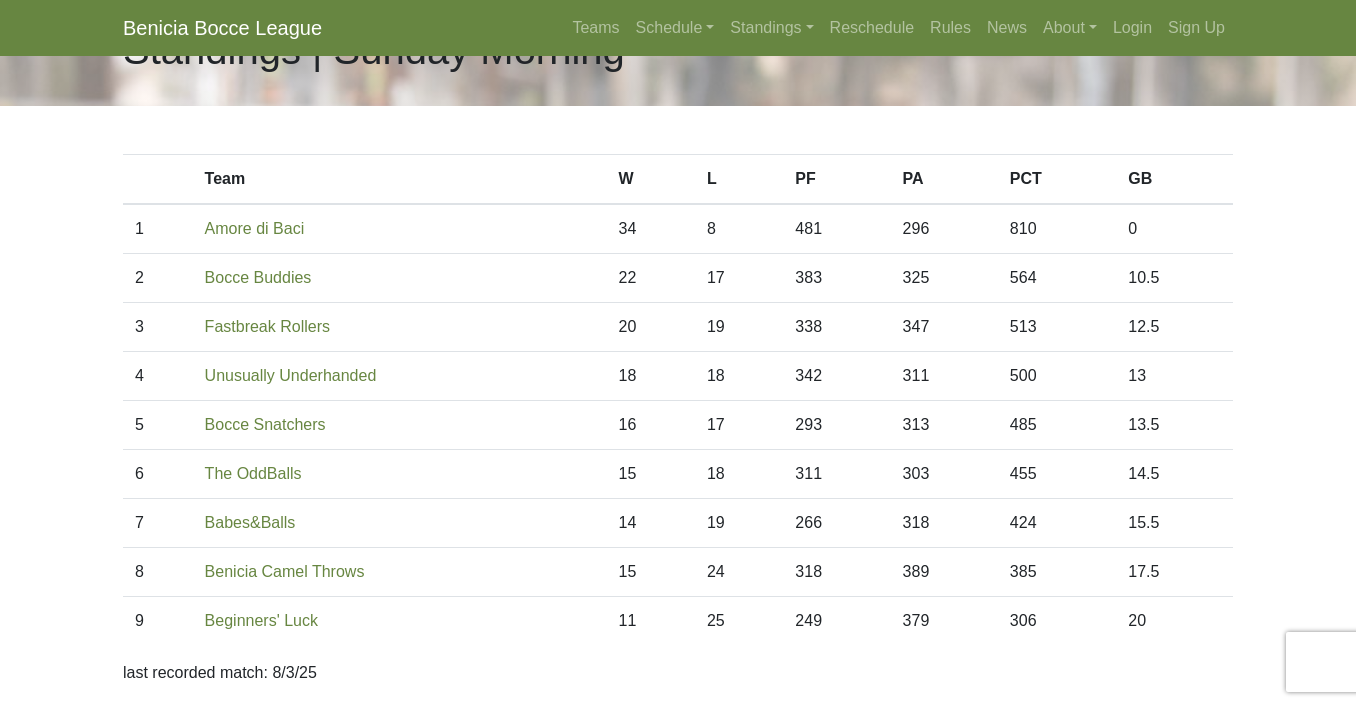 scroll, scrollTop: 57, scrollLeft: 0, axis: vertical 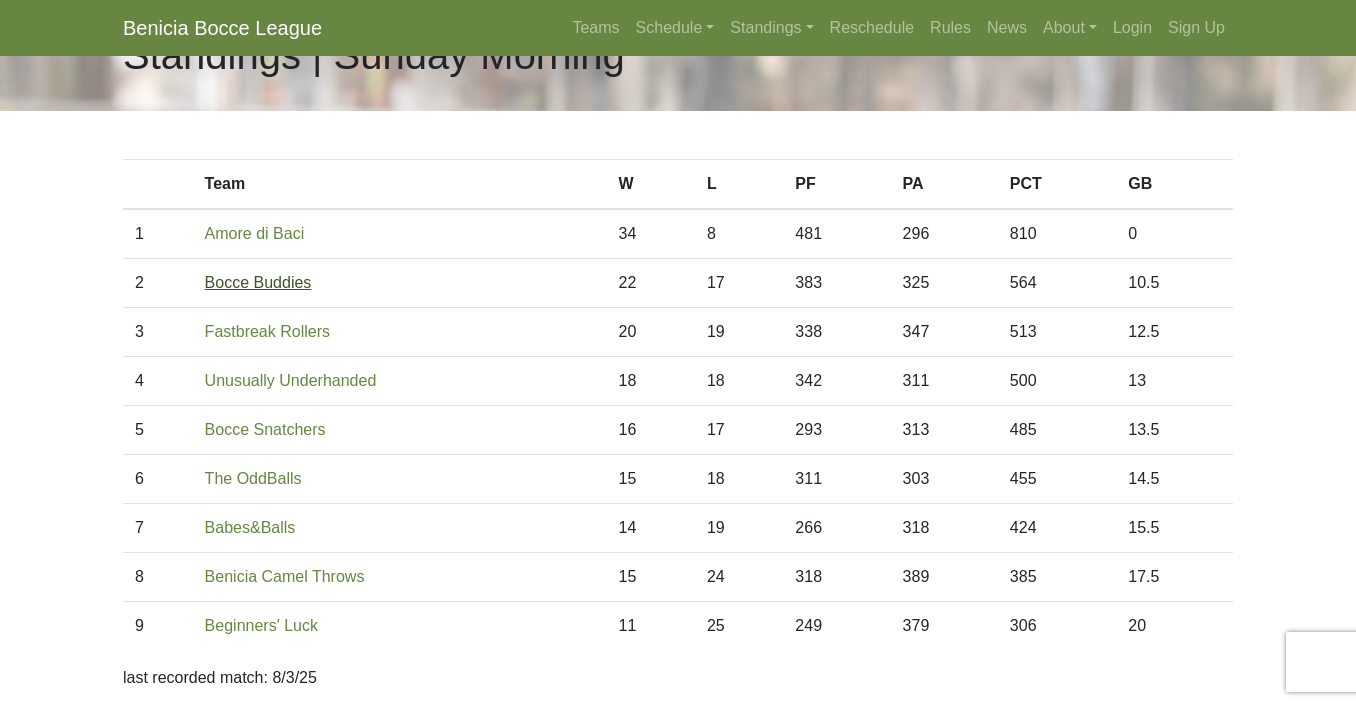 click on "Bocce Buddies" at bounding box center (258, 282) 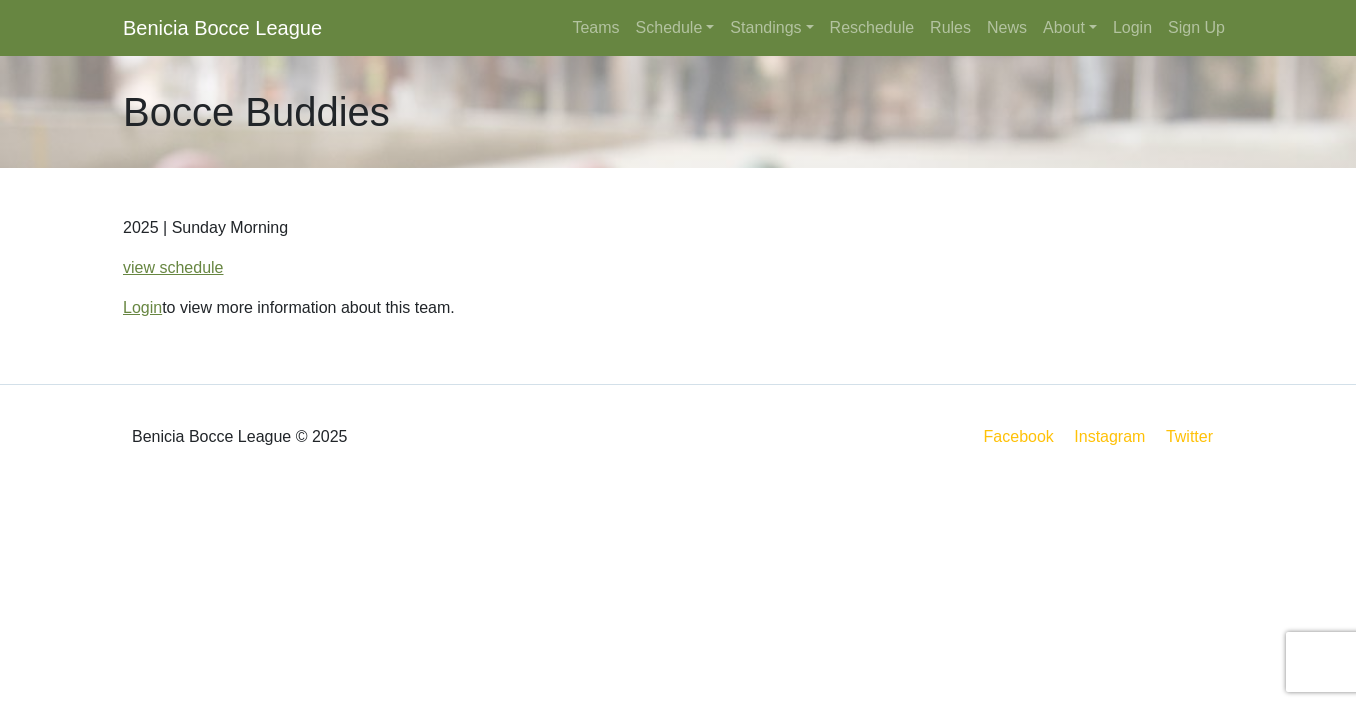 scroll, scrollTop: 0, scrollLeft: 0, axis: both 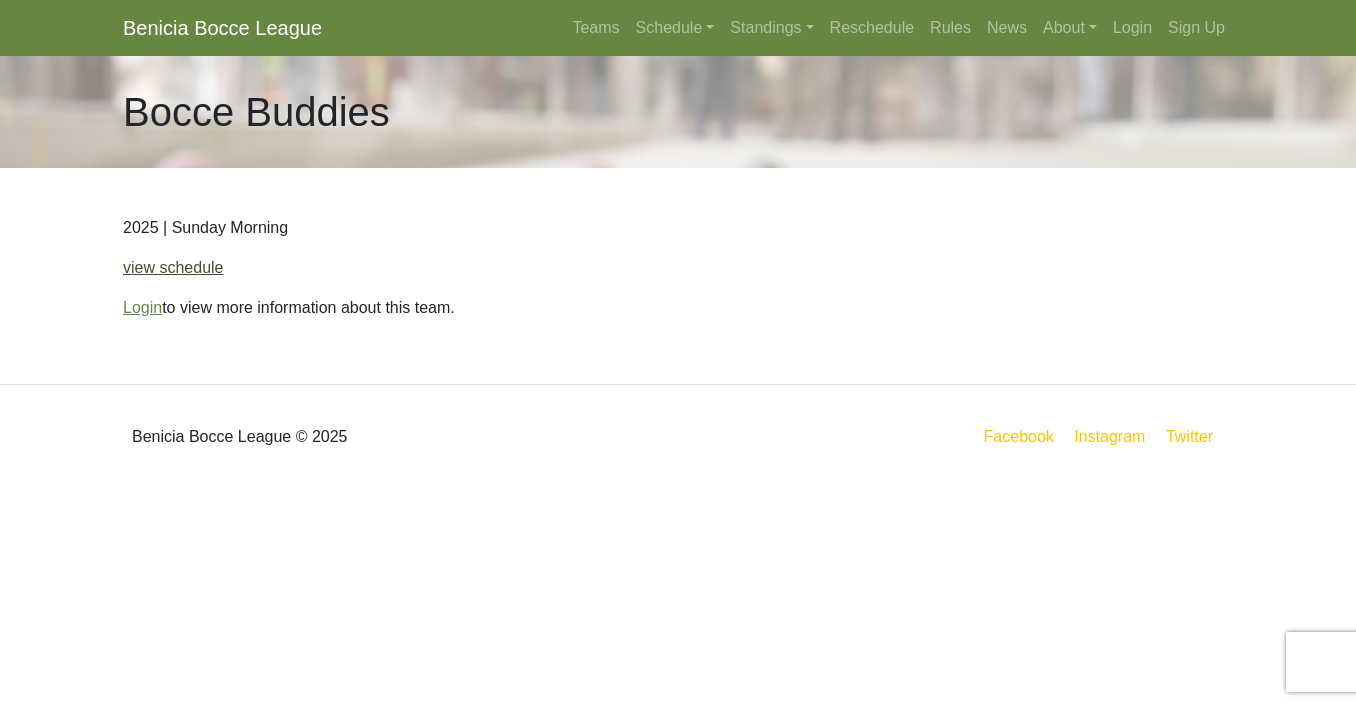 click on "view schedule" at bounding box center (173, 267) 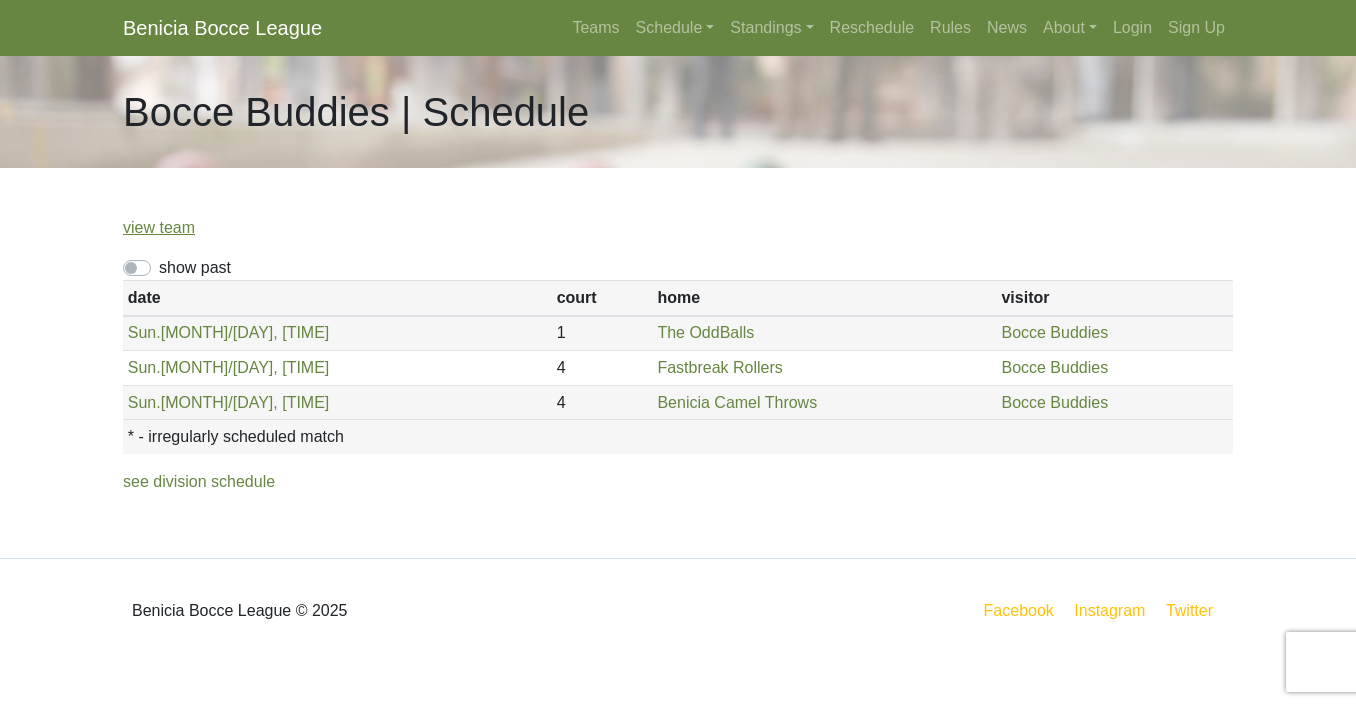 scroll, scrollTop: 0, scrollLeft: 0, axis: both 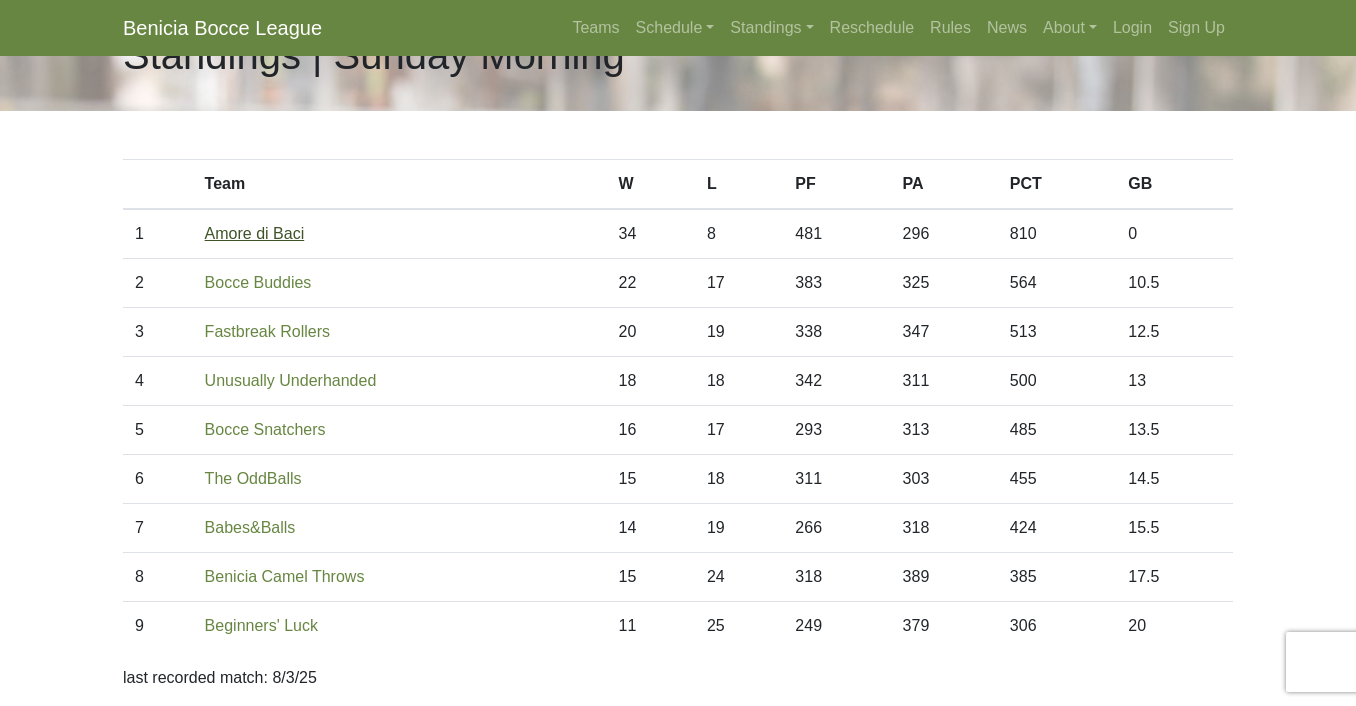 click on "Amore di Baci" at bounding box center (255, 233) 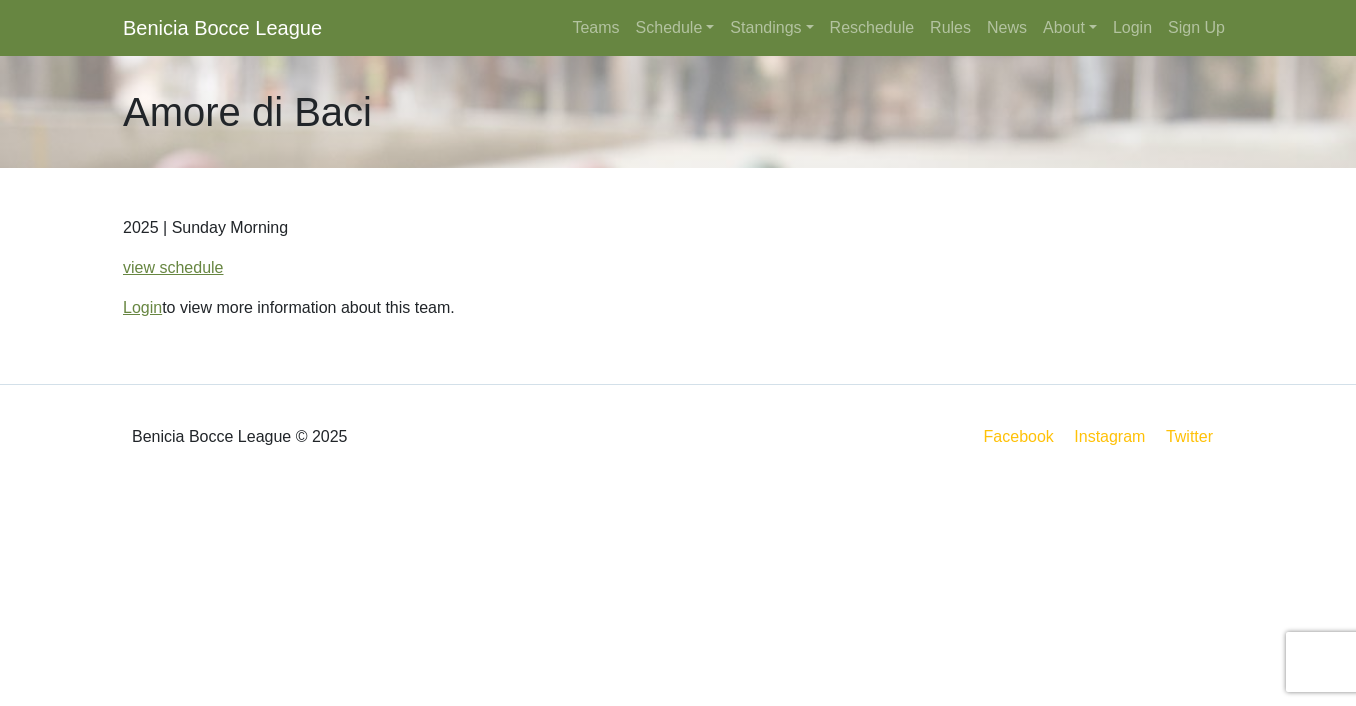 scroll, scrollTop: 0, scrollLeft: 0, axis: both 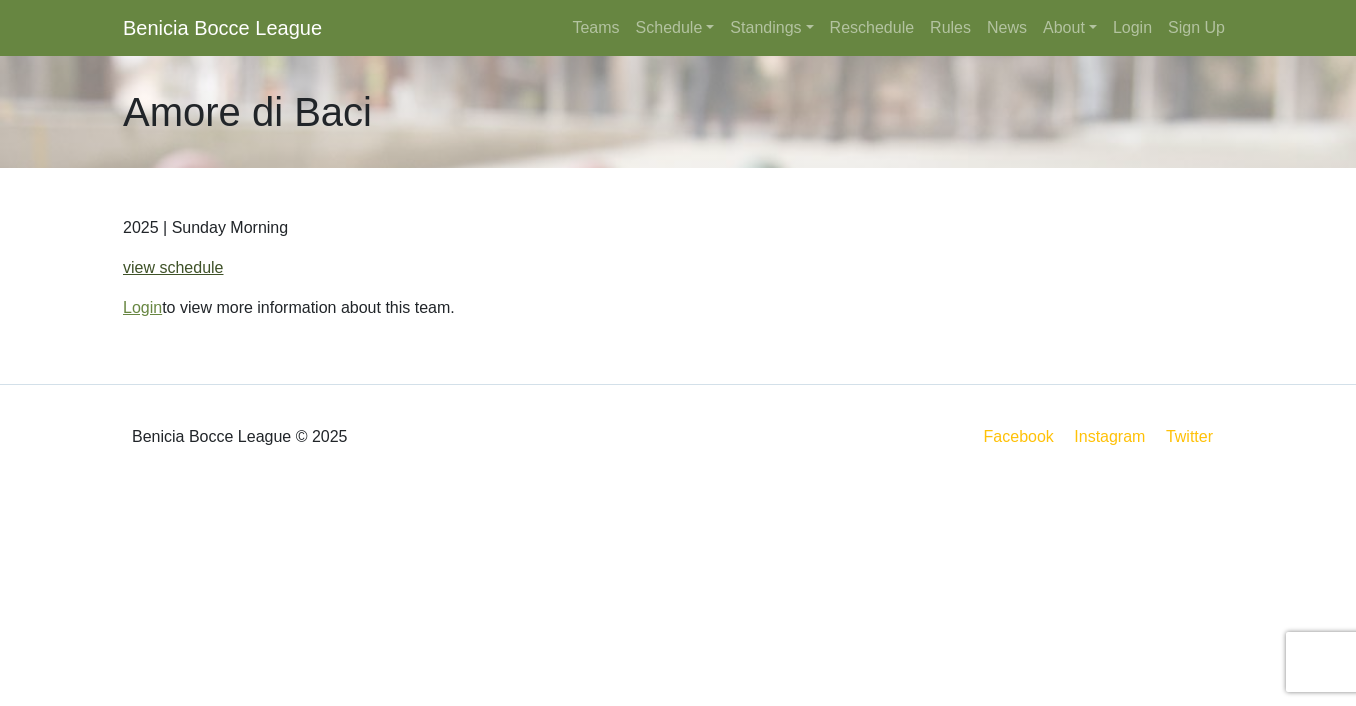 click on "view schedule" at bounding box center [173, 267] 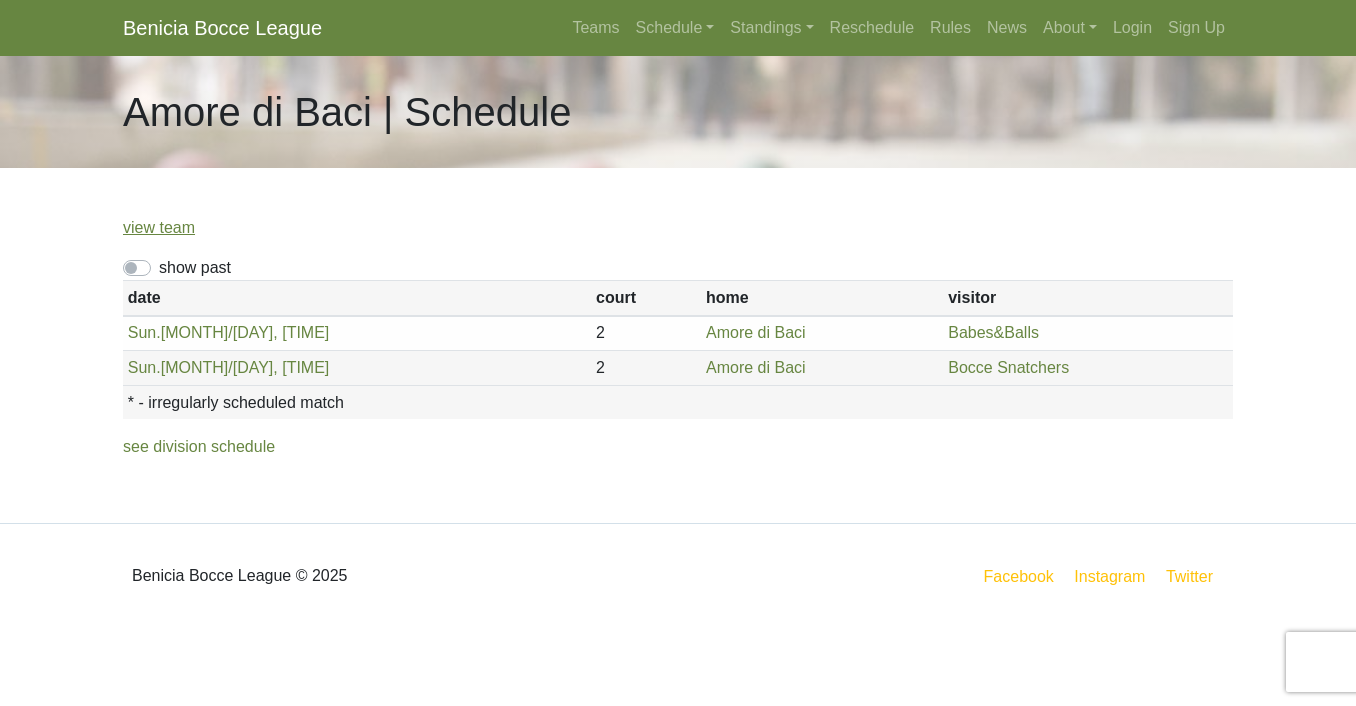 scroll, scrollTop: 0, scrollLeft: 0, axis: both 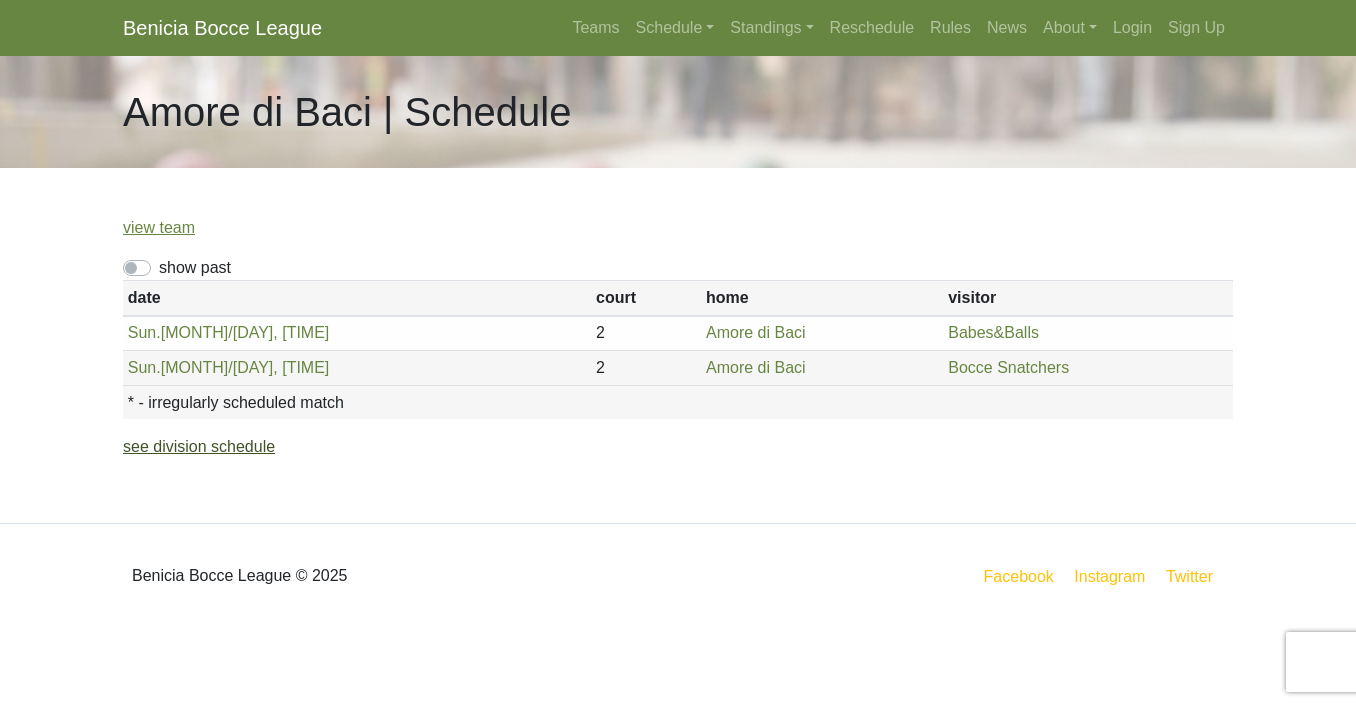 click on "see division schedule" at bounding box center [199, 446] 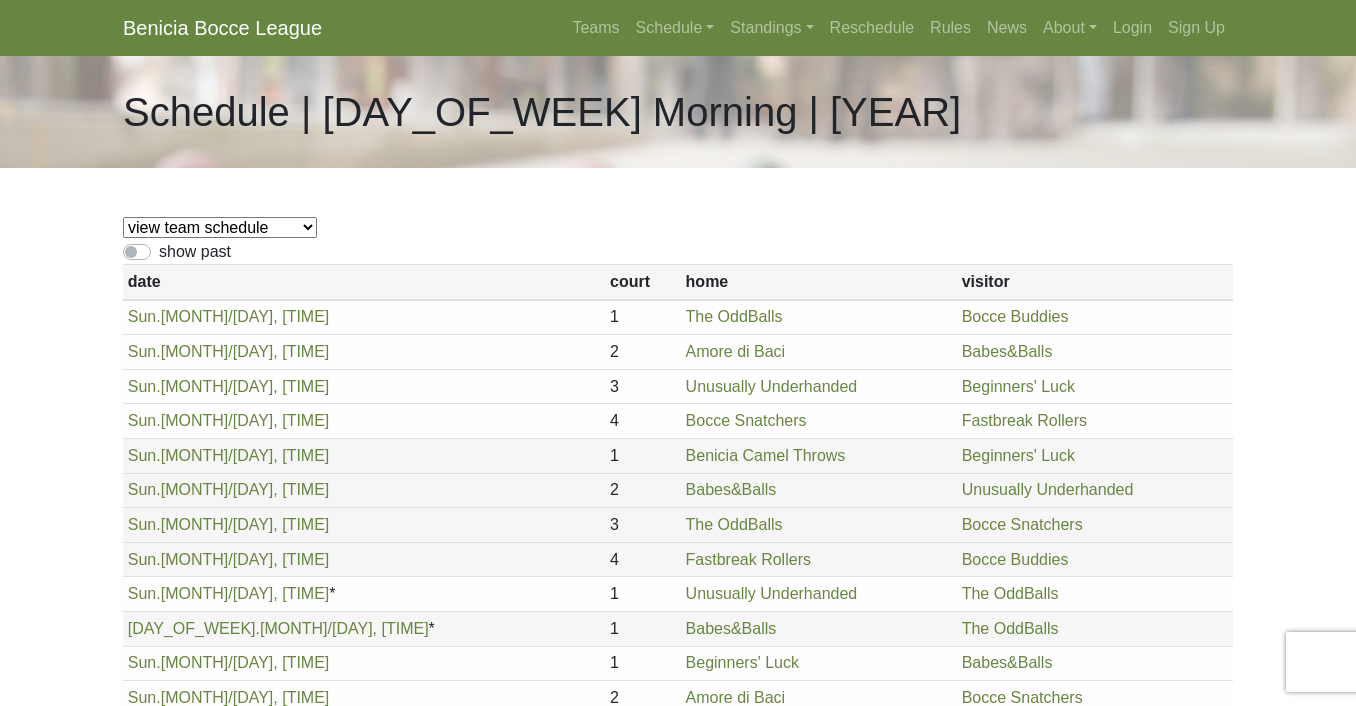 scroll, scrollTop: 0, scrollLeft: 0, axis: both 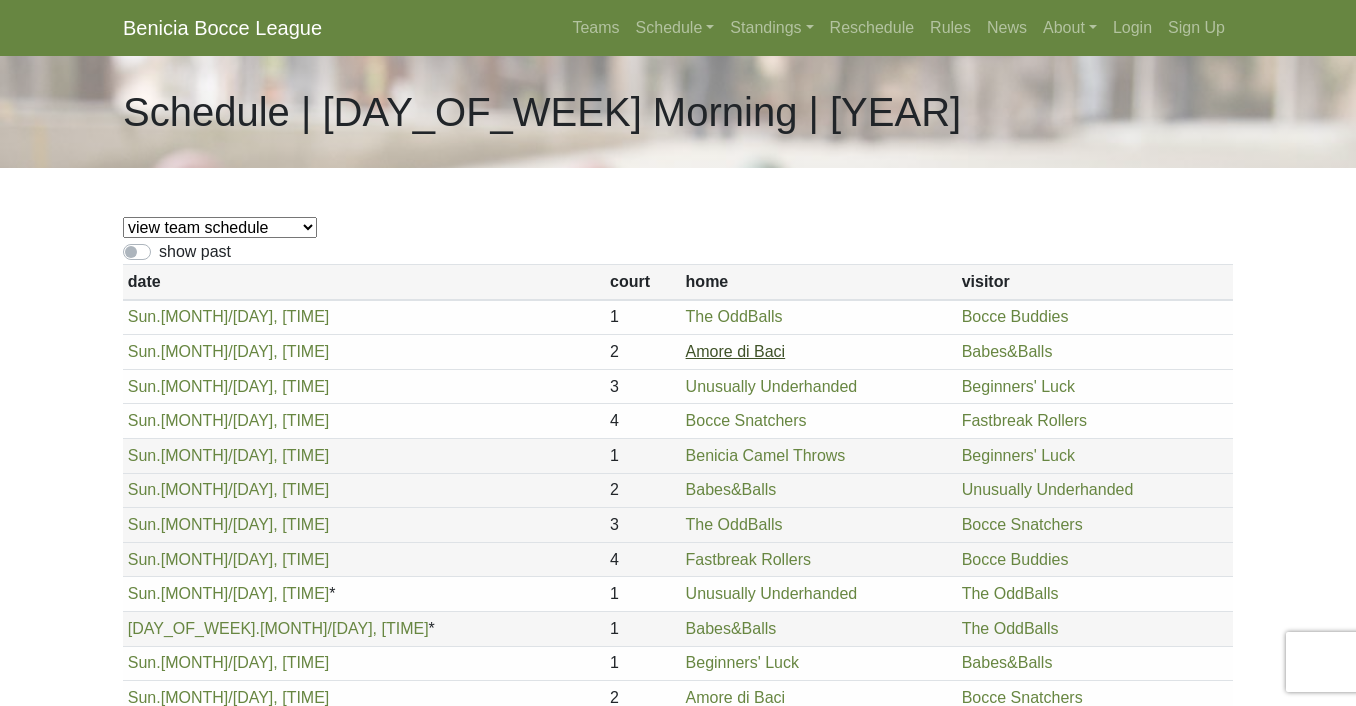 click on "Amore di Baci" at bounding box center (736, 351) 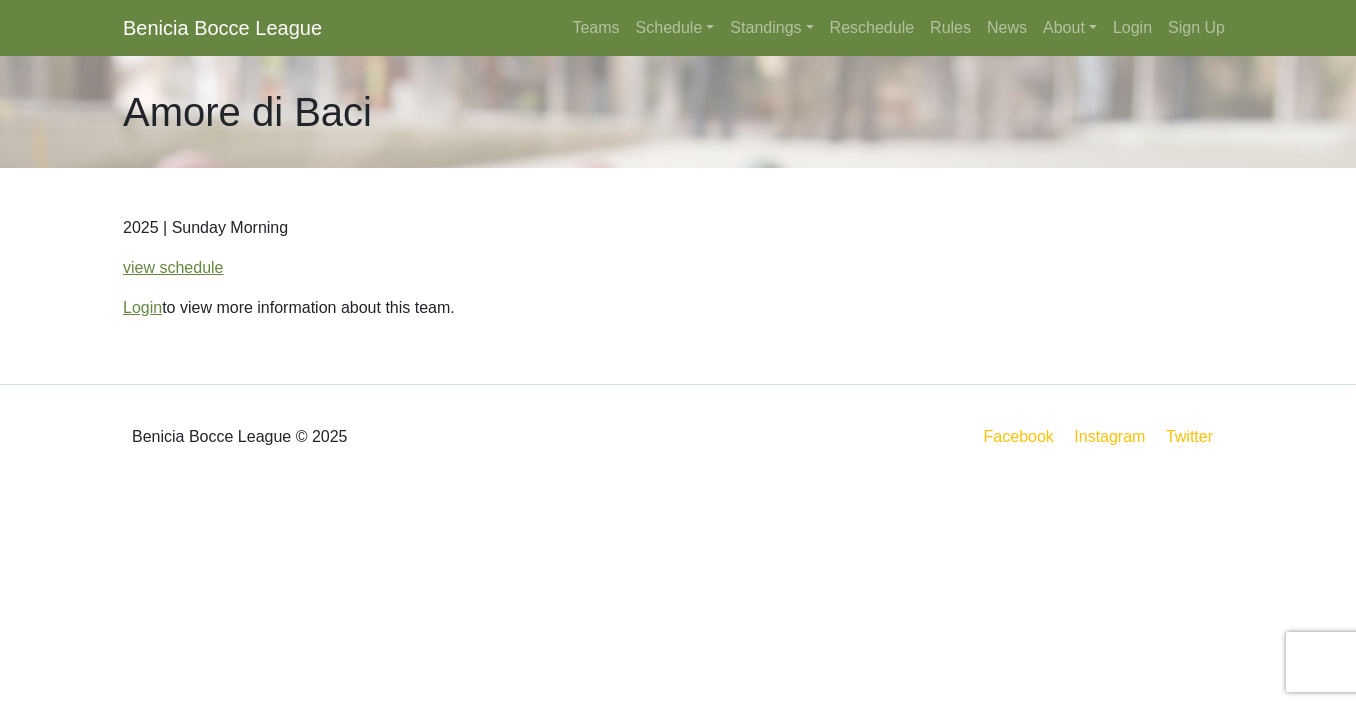 scroll, scrollTop: 0, scrollLeft: 0, axis: both 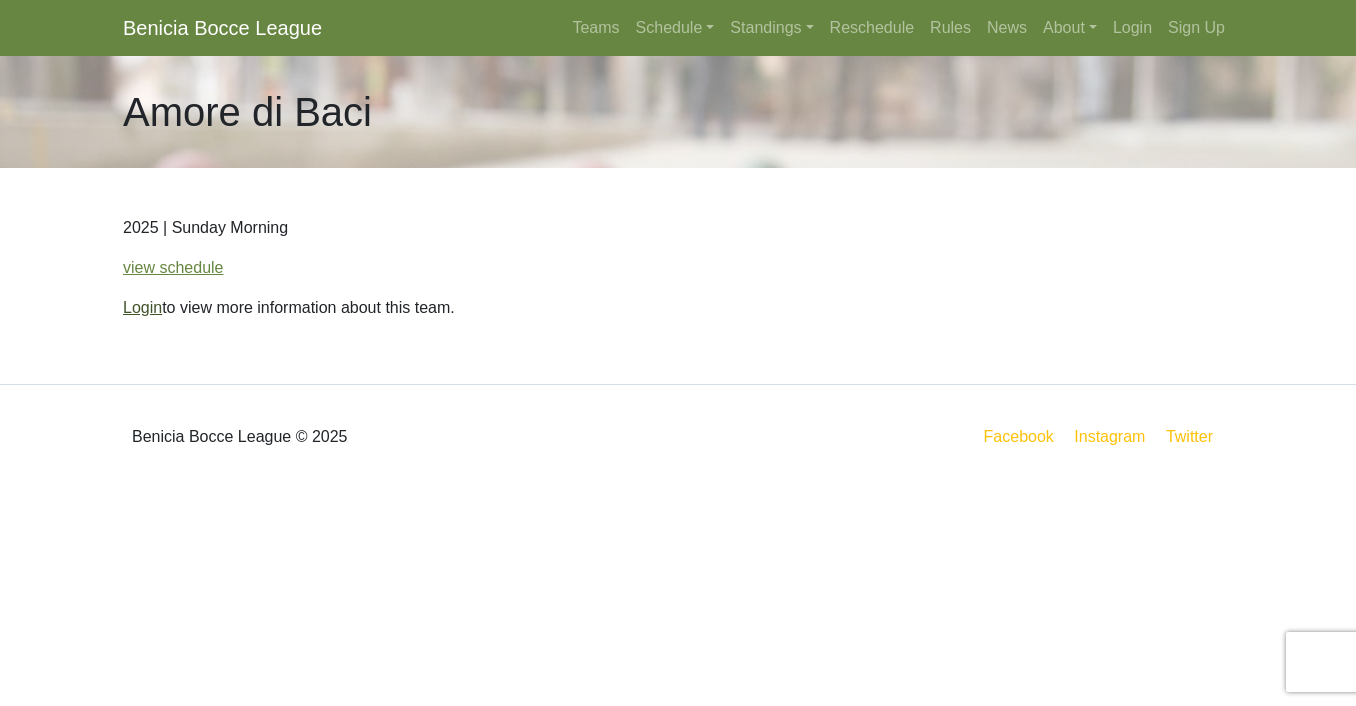 click on "Login" at bounding box center [142, 307] 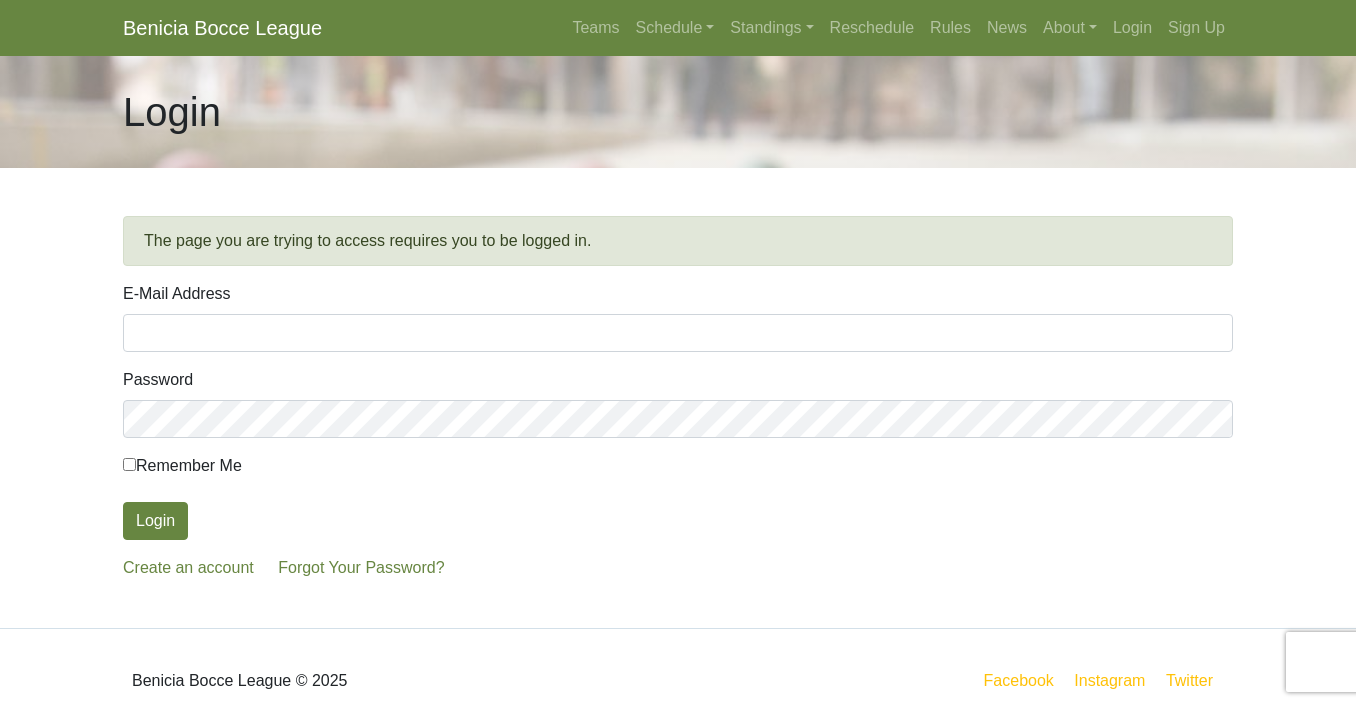 scroll, scrollTop: 0, scrollLeft: 0, axis: both 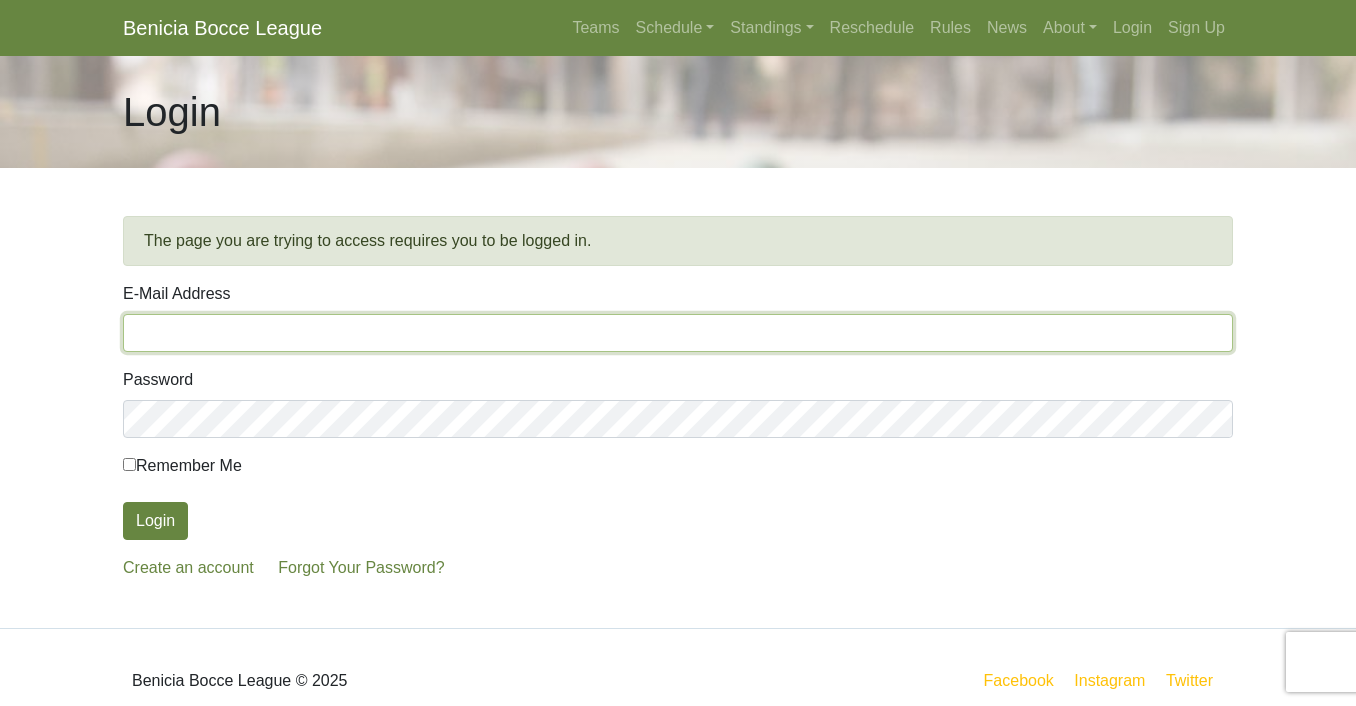 type on "denniscook@sbcglobal.net" 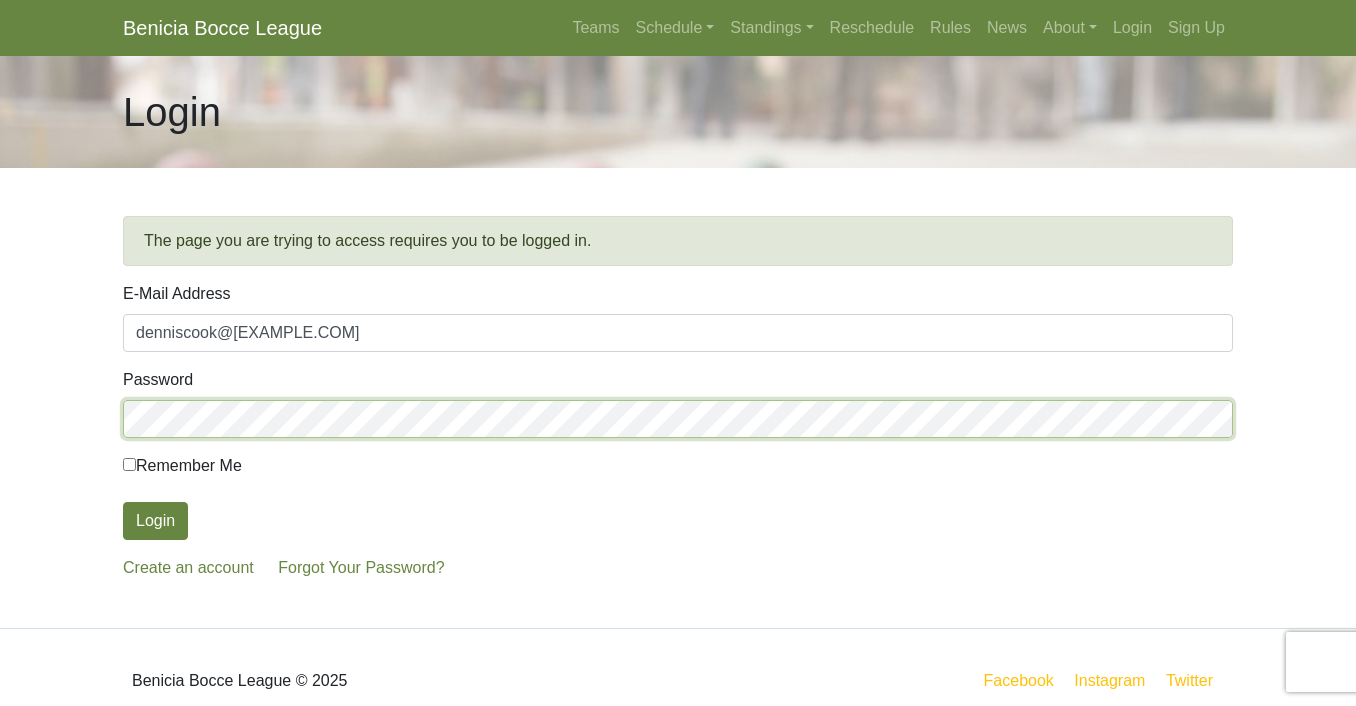 click on "Login" at bounding box center [155, 521] 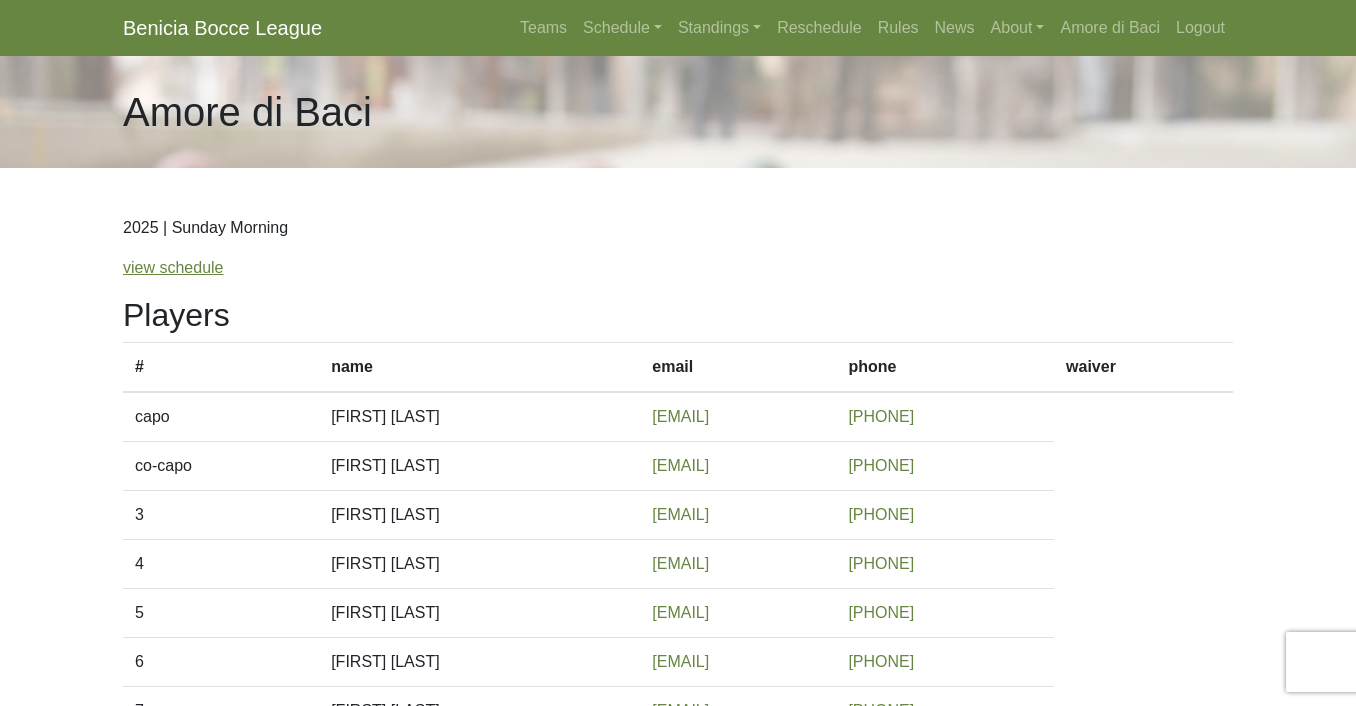 scroll, scrollTop: 0, scrollLeft: 0, axis: both 